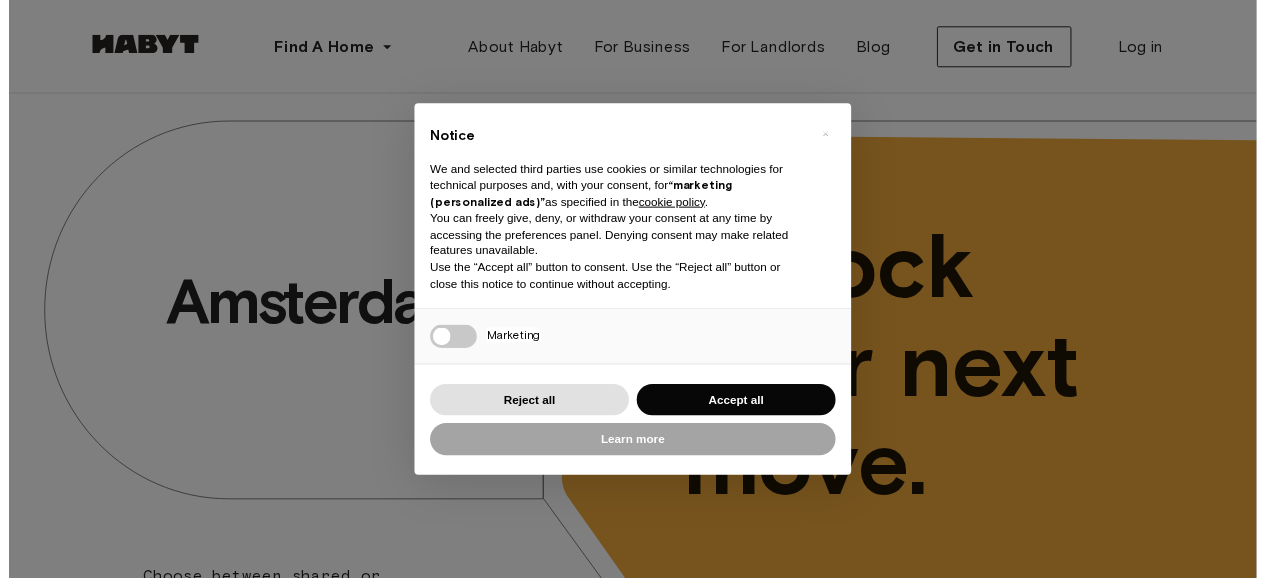 scroll, scrollTop: 0, scrollLeft: 0, axis: both 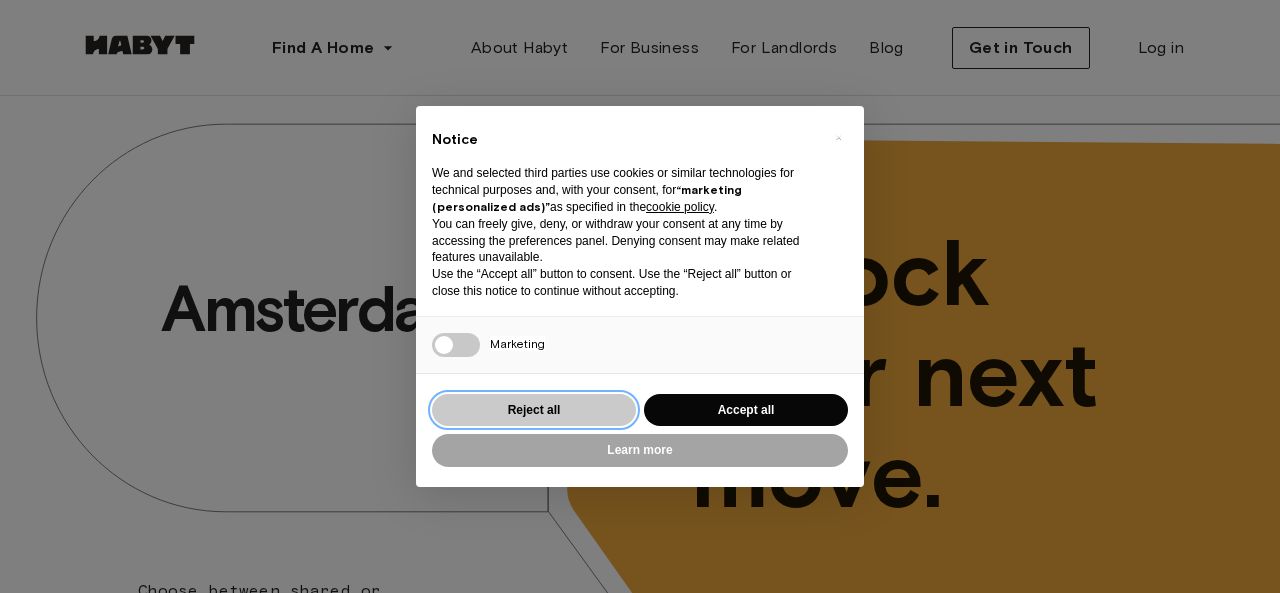 click on "Reject all" at bounding box center [534, 410] 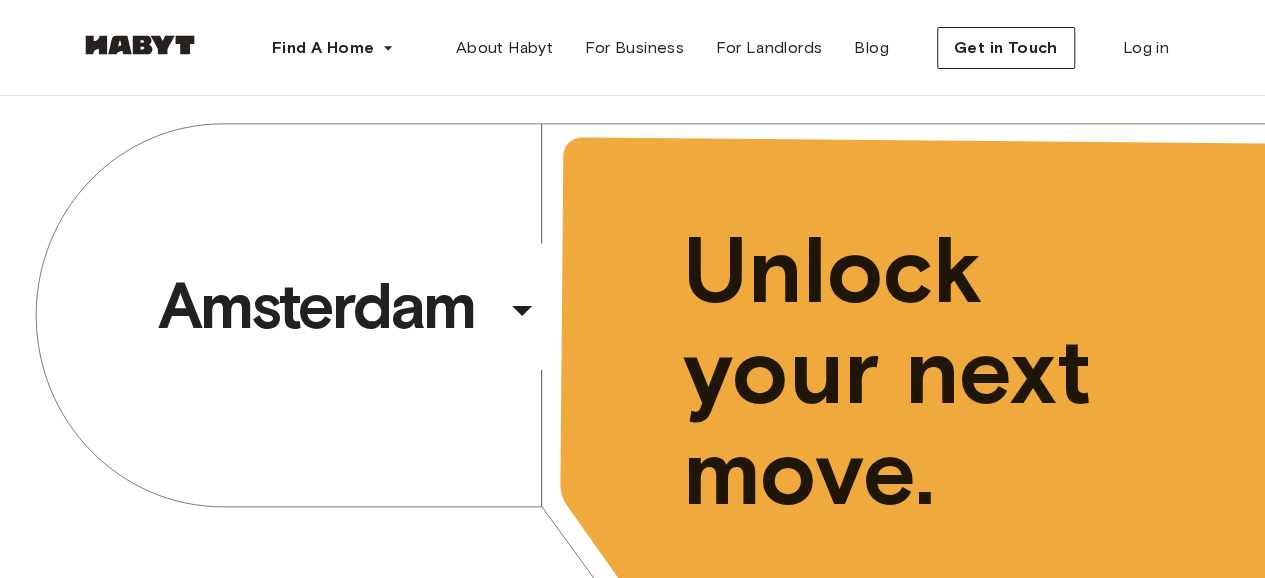 scroll, scrollTop: 0, scrollLeft: 0, axis: both 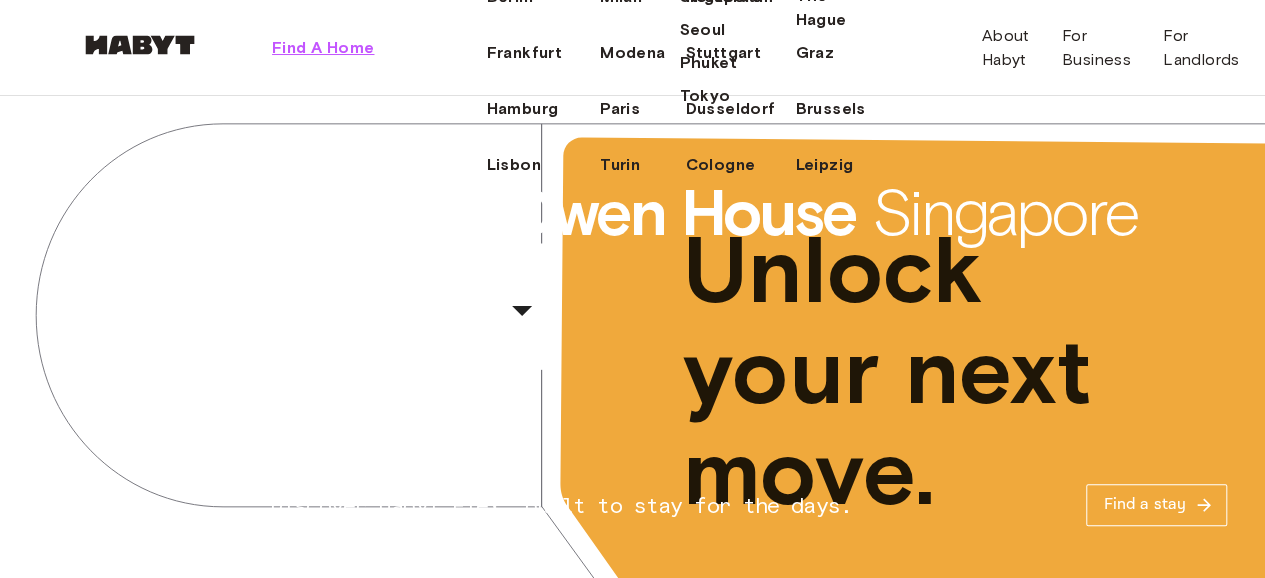 click on "Find A Home" at bounding box center [323, 48] 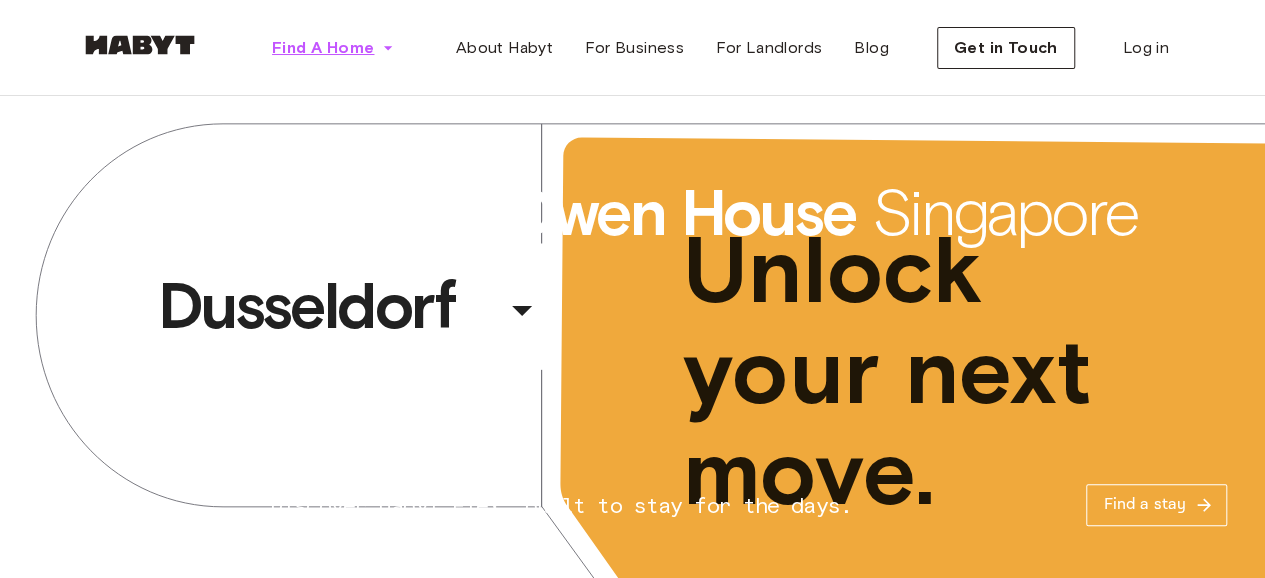 click on "Find A Home" at bounding box center (323, 48) 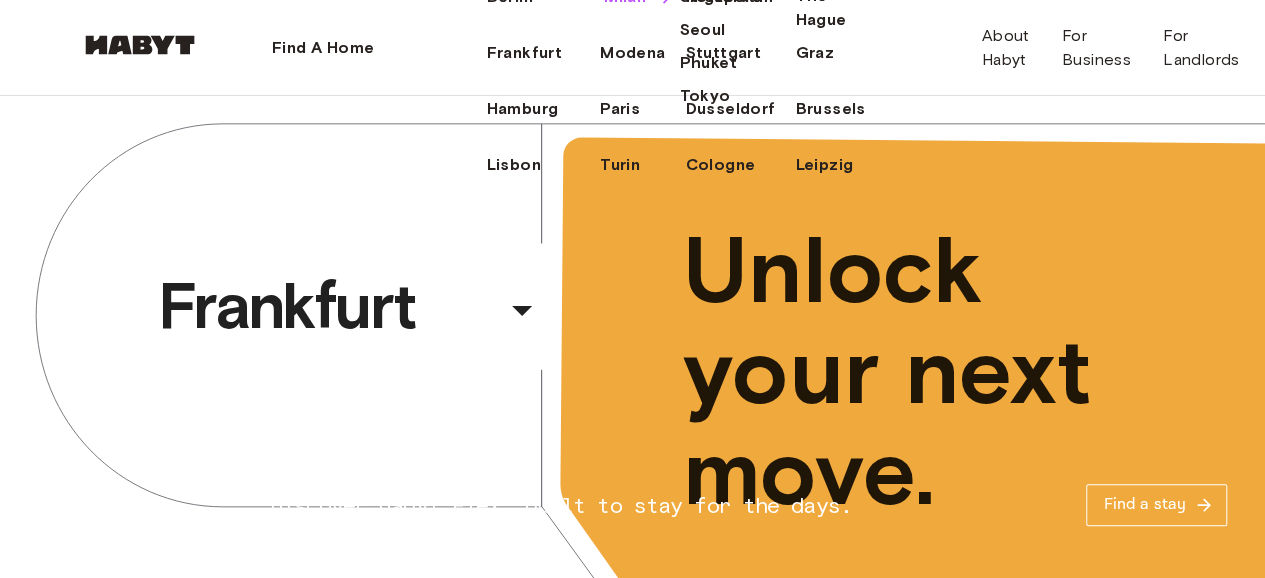 click on "Milan" at bounding box center (625, -3) 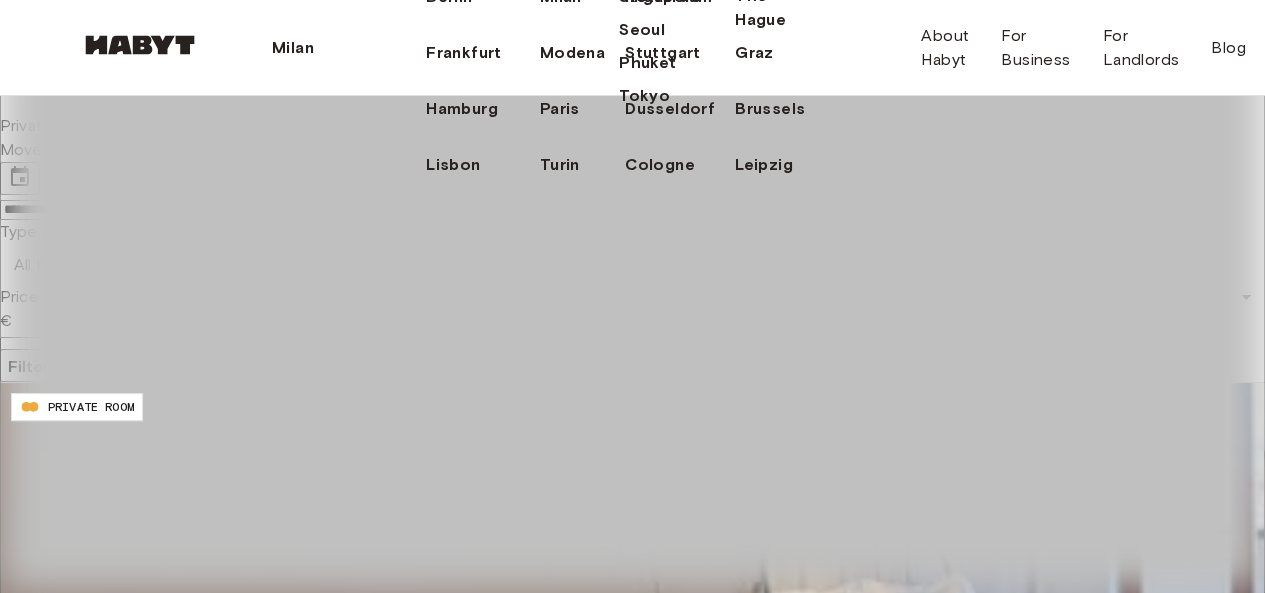 click on "Europe Amsterdam Berlin Frankfurt Hamburg Lisbon Madrid Milan Modena Paris Turin Munich Rotterdam Stuttgart Dusseldorf Cologne Zurich The Hague Graz Brussels Leipzig Asia Hong Kong Singapore Seoul Phuket Tokyo" at bounding box center (593, 16) 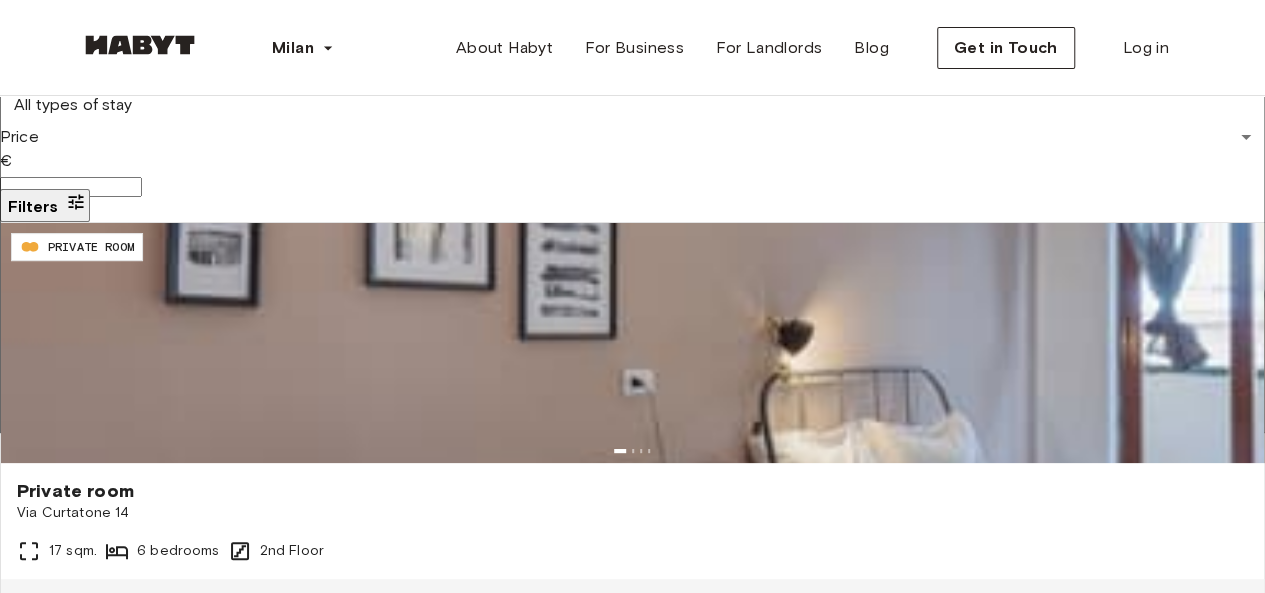 scroll, scrollTop: 161, scrollLeft: 0, axis: vertical 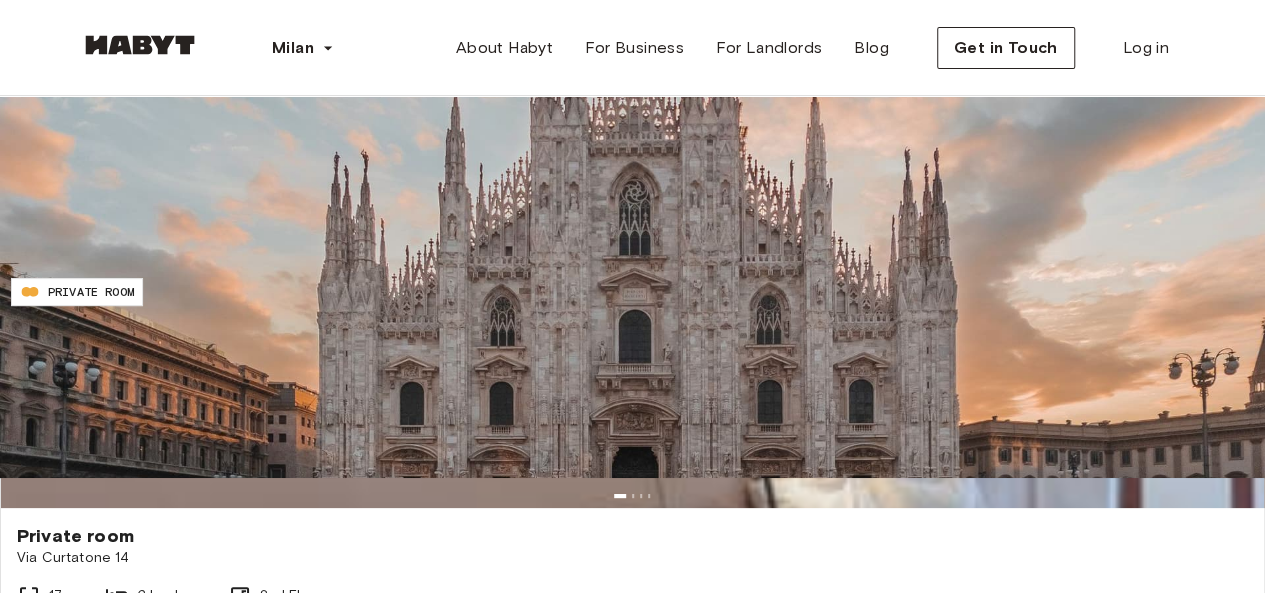click on "Price" at bounding box center (71, 232) 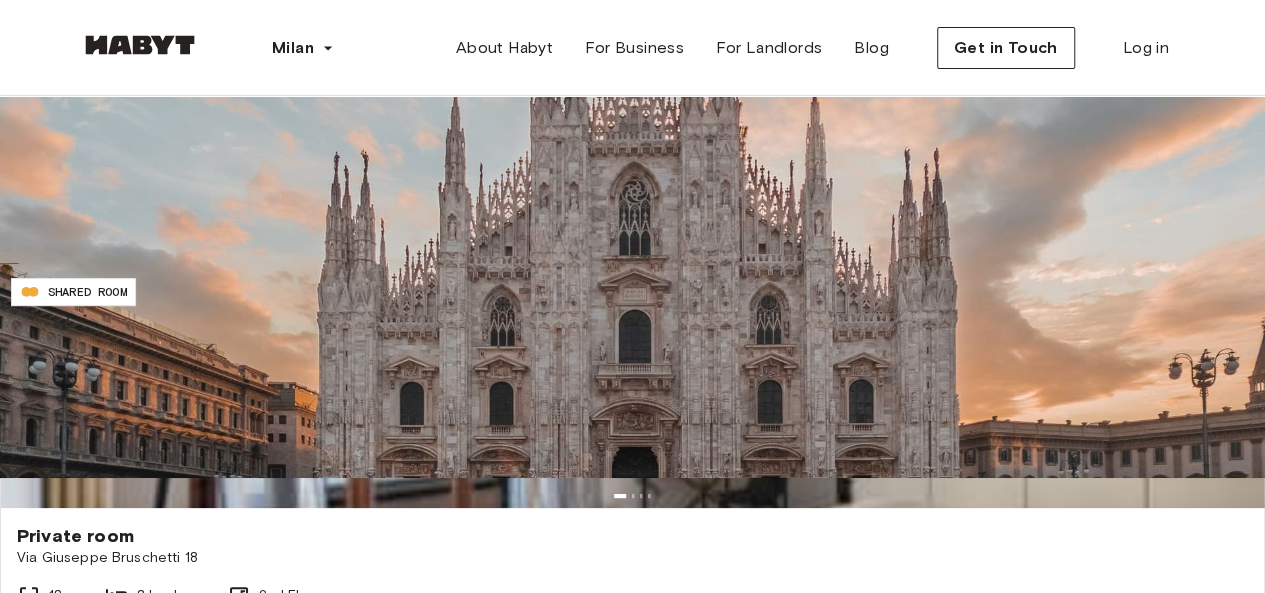 click on "***" at bounding box center [71, 232] 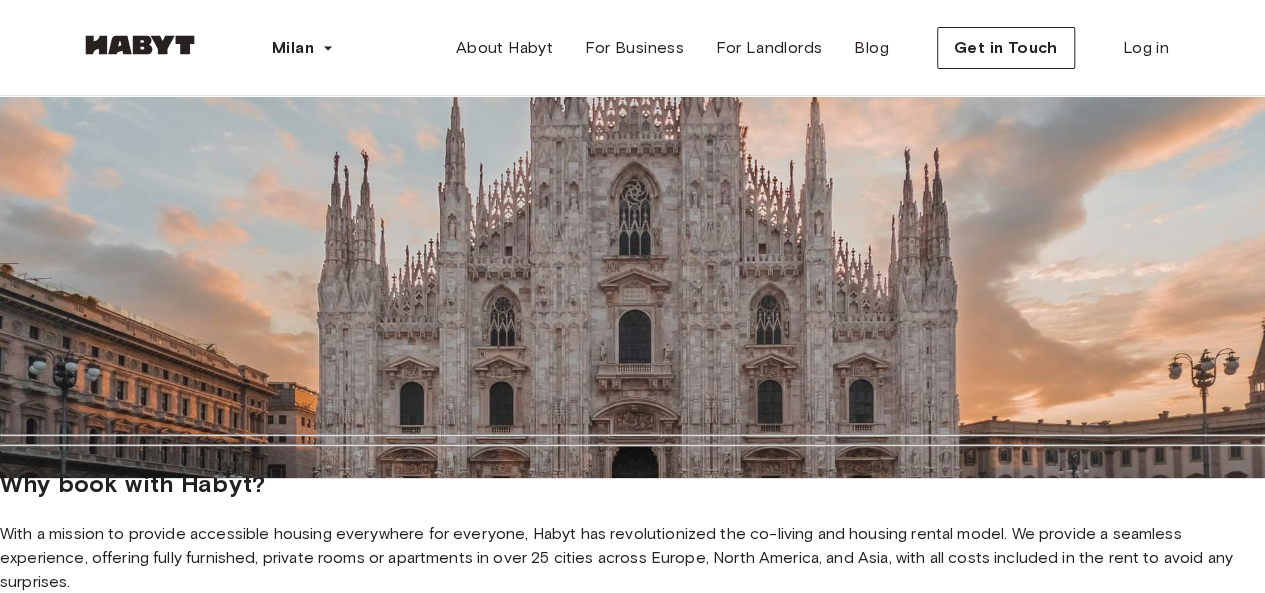 type on "*" 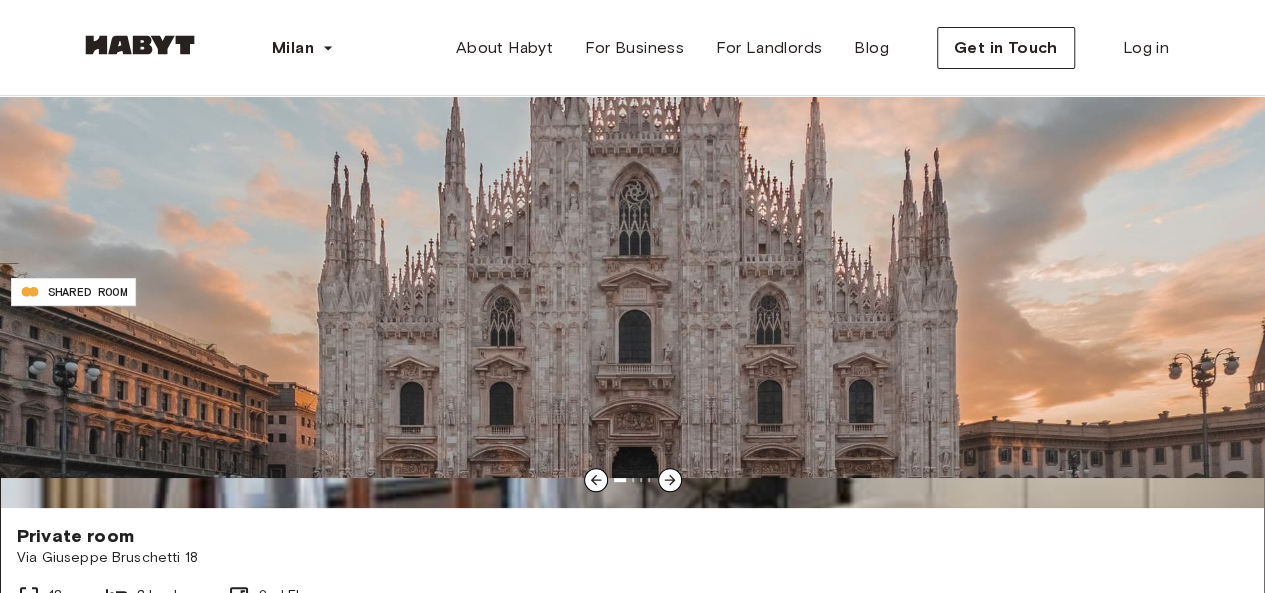 click at bounding box center [632, 388] 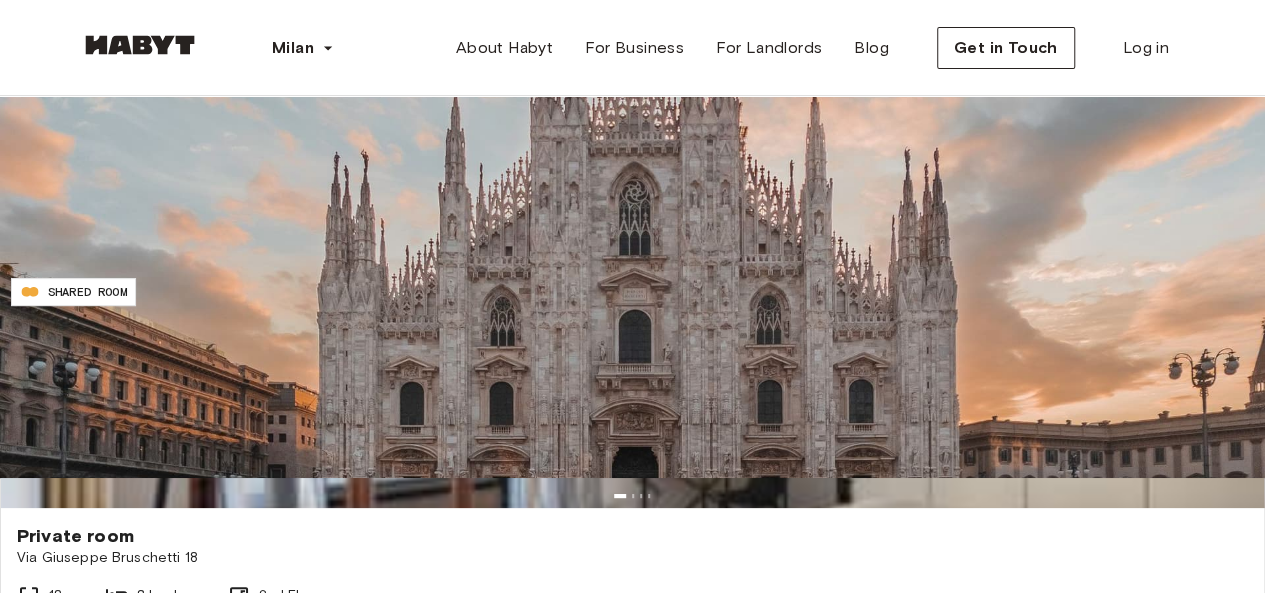 click on "Milan Europe Amsterdam Berlin Frankfurt Hamburg Lisbon Madrid Milan Modena Paris Turin Munich Rotterdam Stuttgart Dusseldorf Cologne Zurich The Hague Graz Brussels Leipzig Asia Hong Kong Singapore Seoul Phuket Tokyo About Habyt For Business For Landlords Blog Get in Touch Log in" at bounding box center (632, 48) 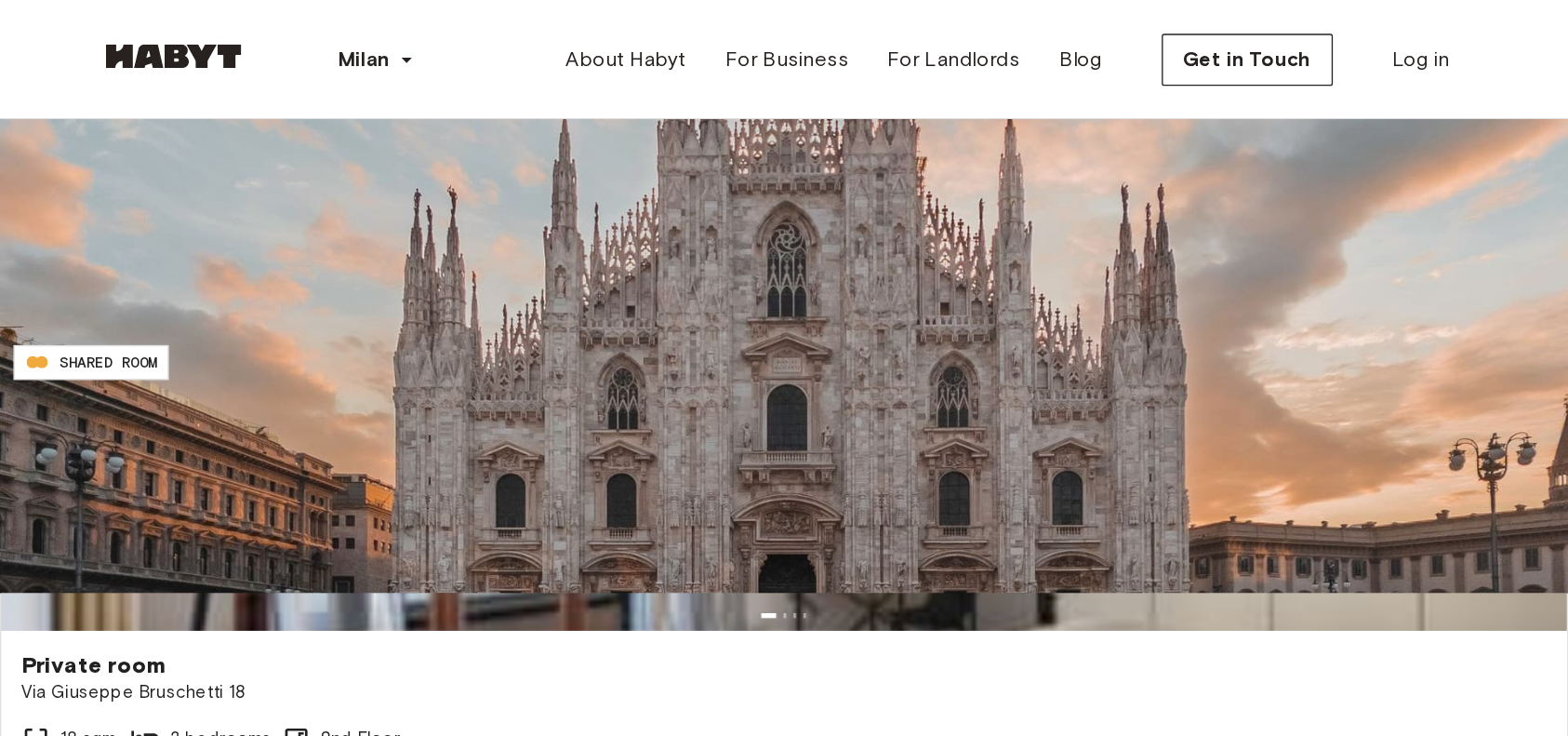 scroll, scrollTop: 107, scrollLeft: 0, axis: vertical 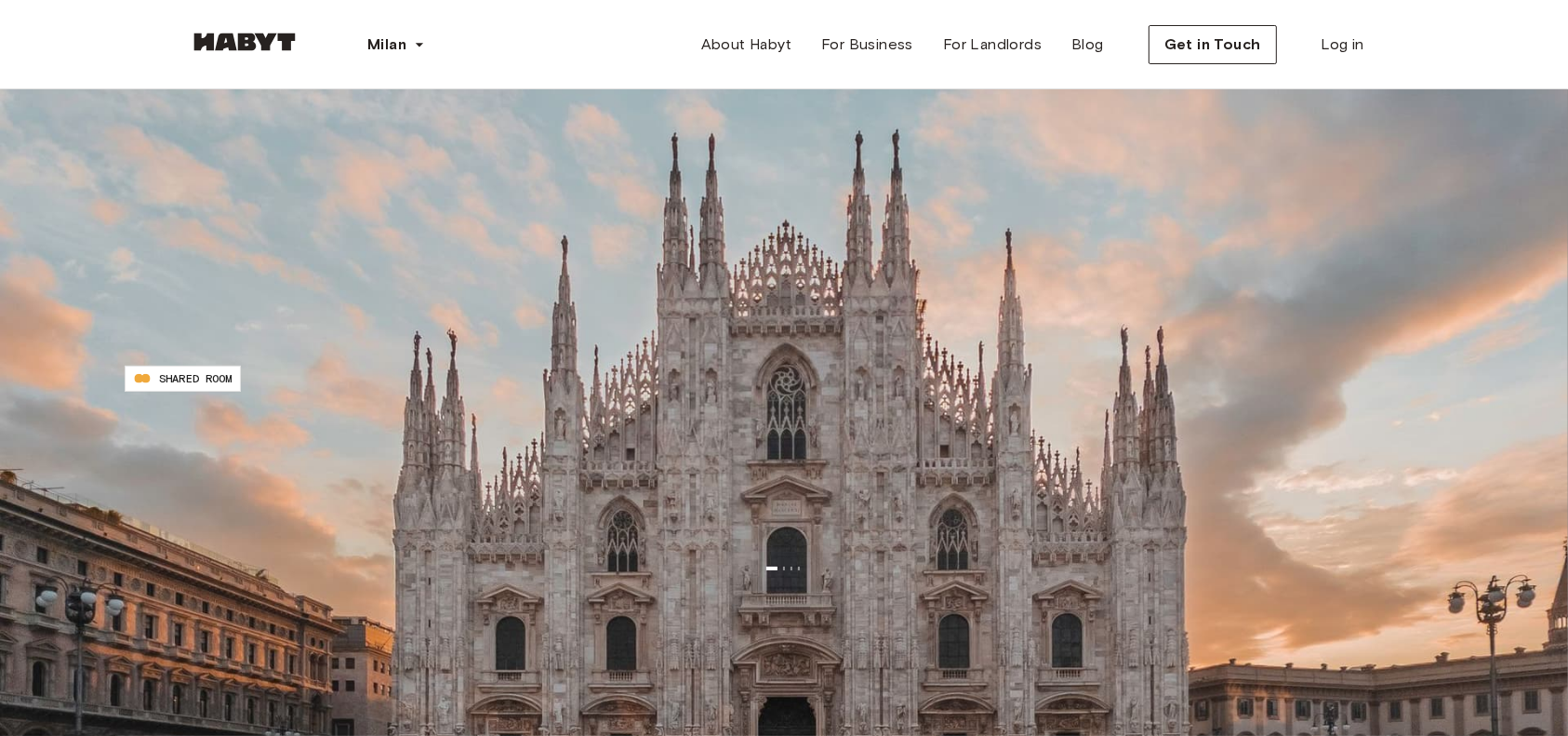click at bounding box center [784, 864] 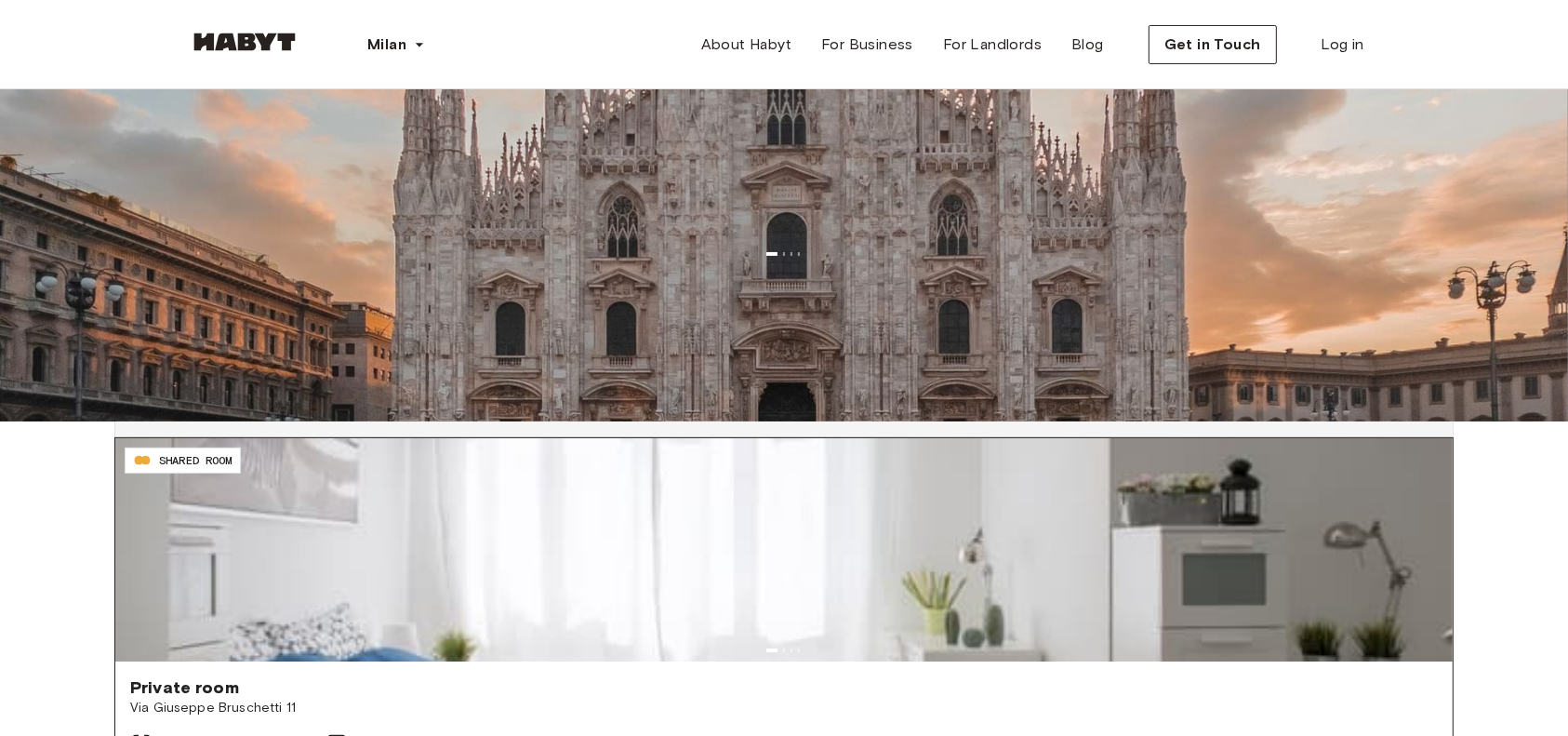 scroll, scrollTop: 316, scrollLeft: 0, axis: vertical 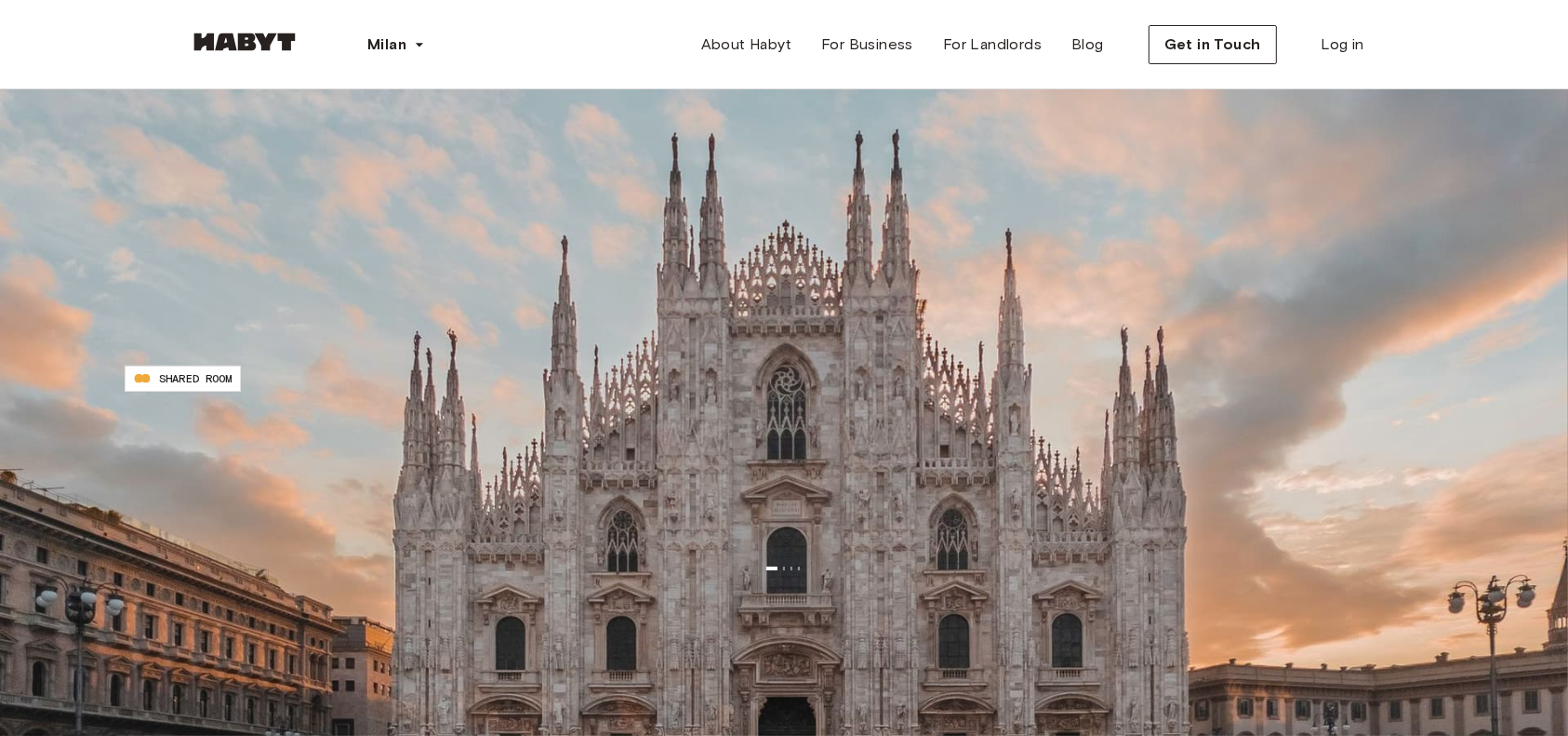 click on "***" at bounding box center [180, 323] 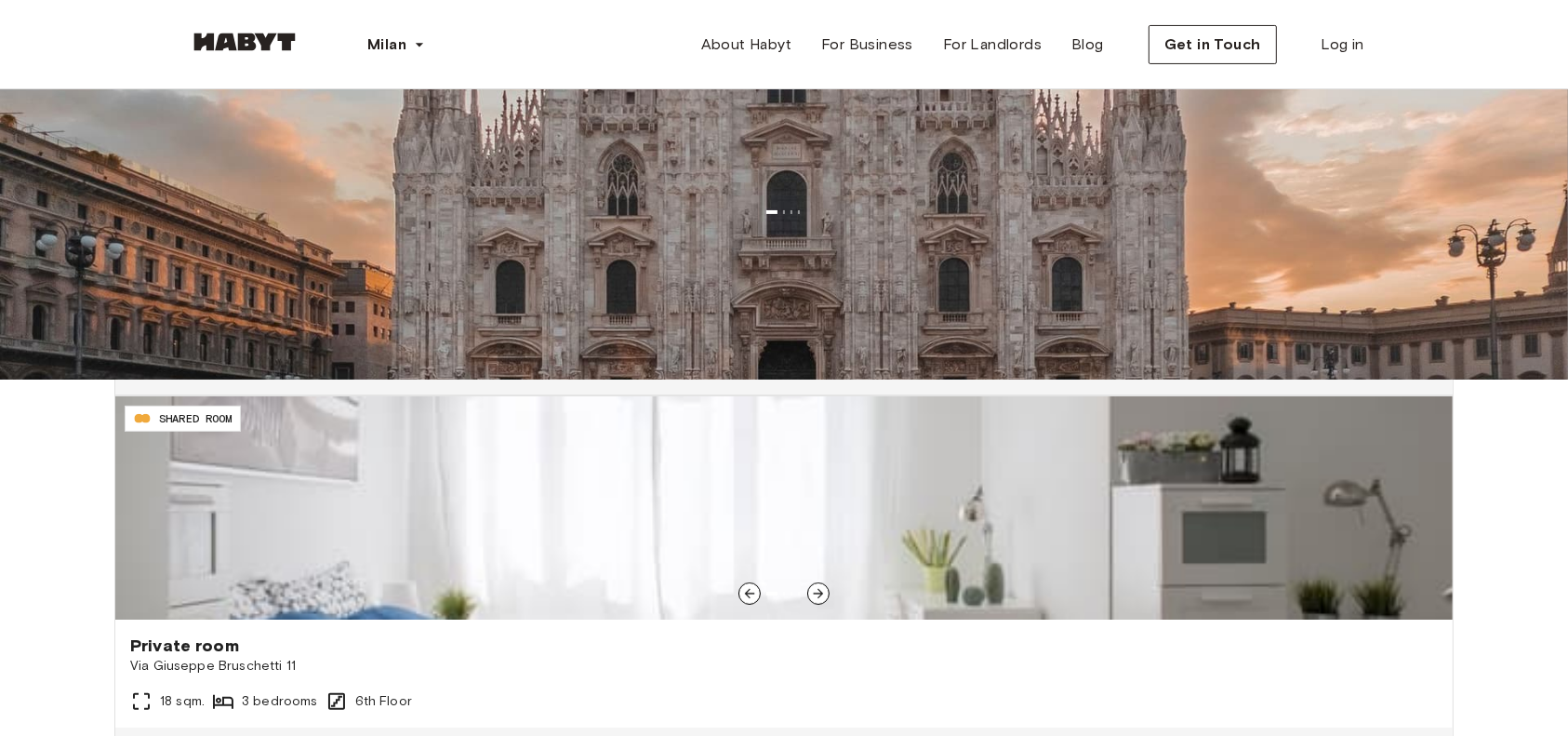 scroll, scrollTop: 357, scrollLeft: 0, axis: vertical 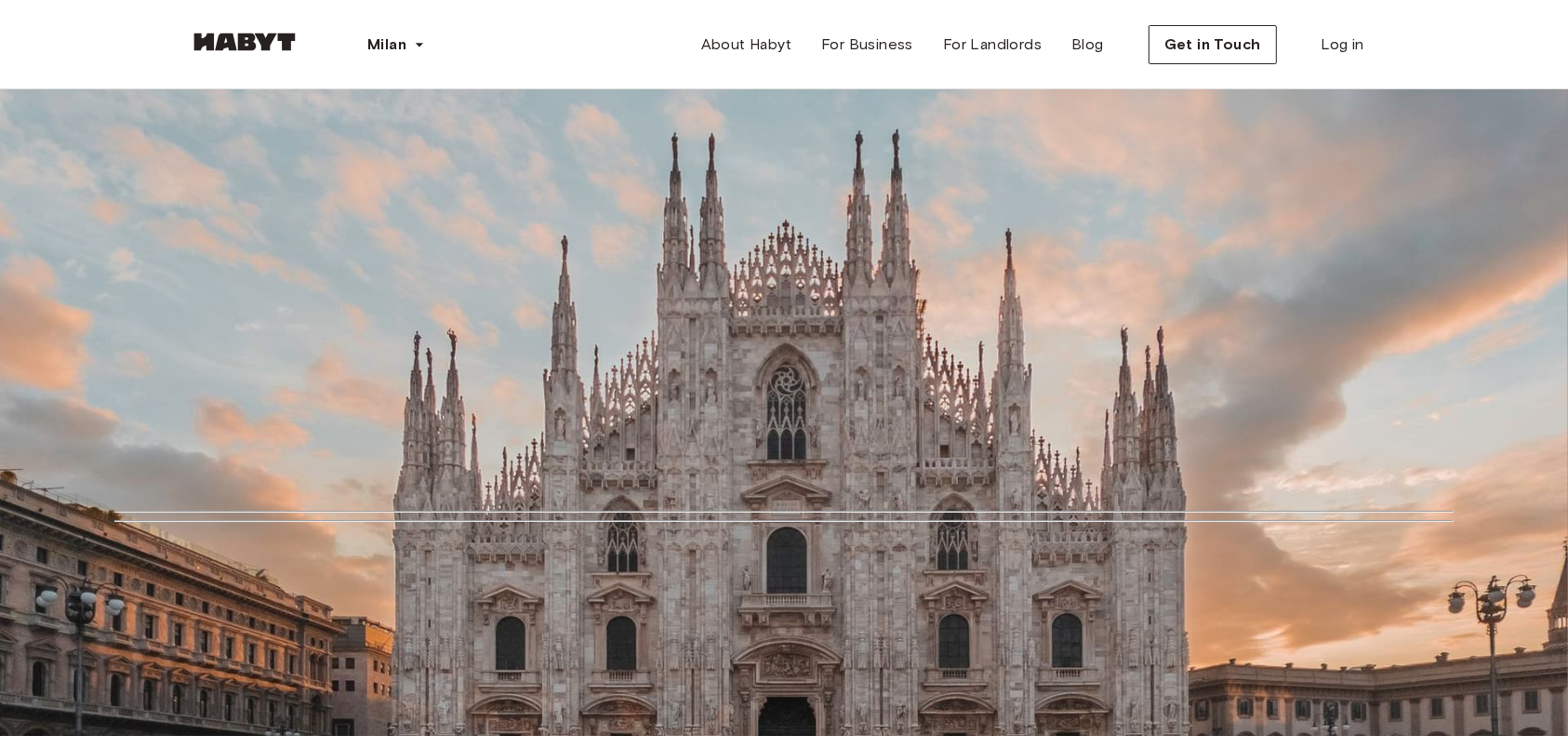 type on "***" 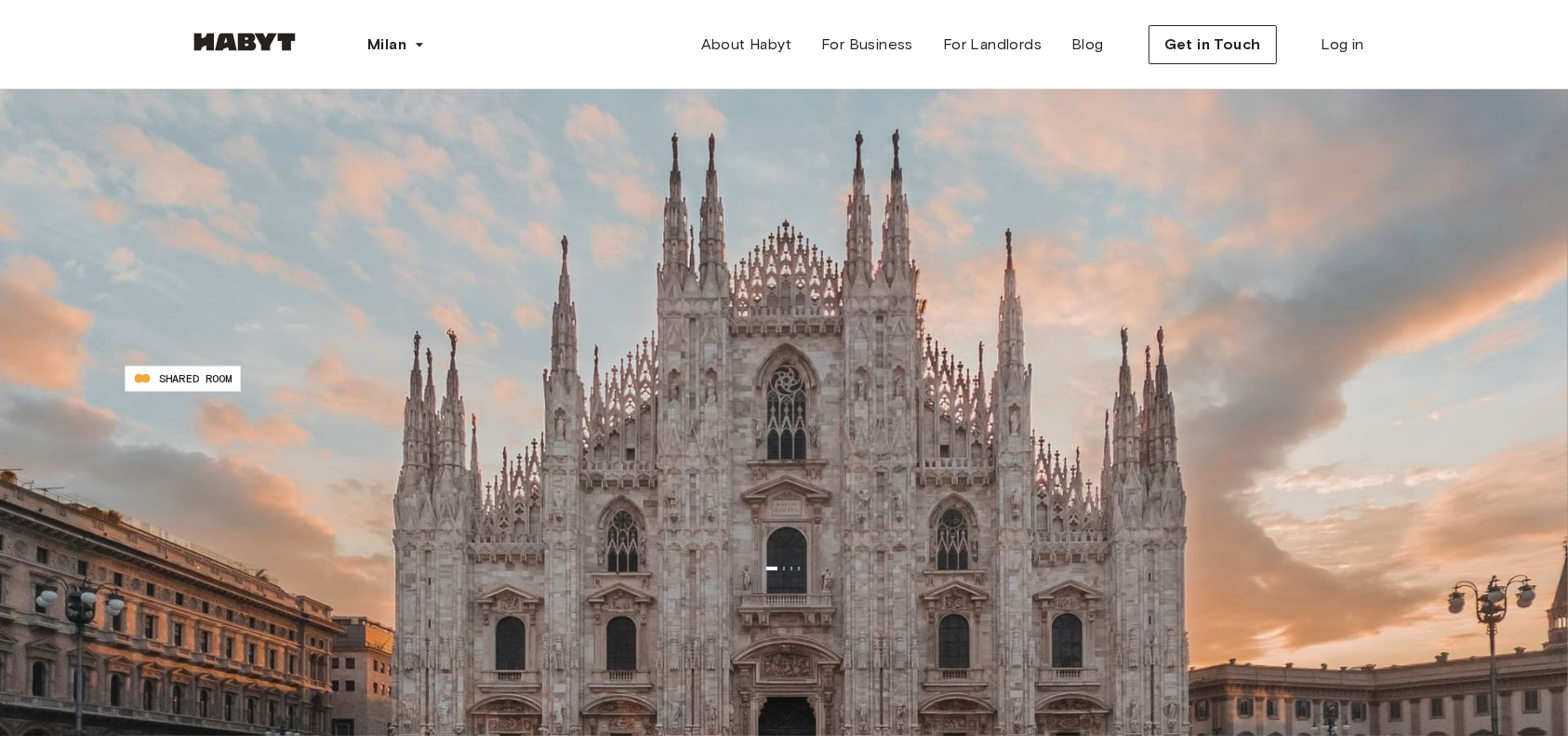 scroll, scrollTop: 488, scrollLeft: 0, axis: vertical 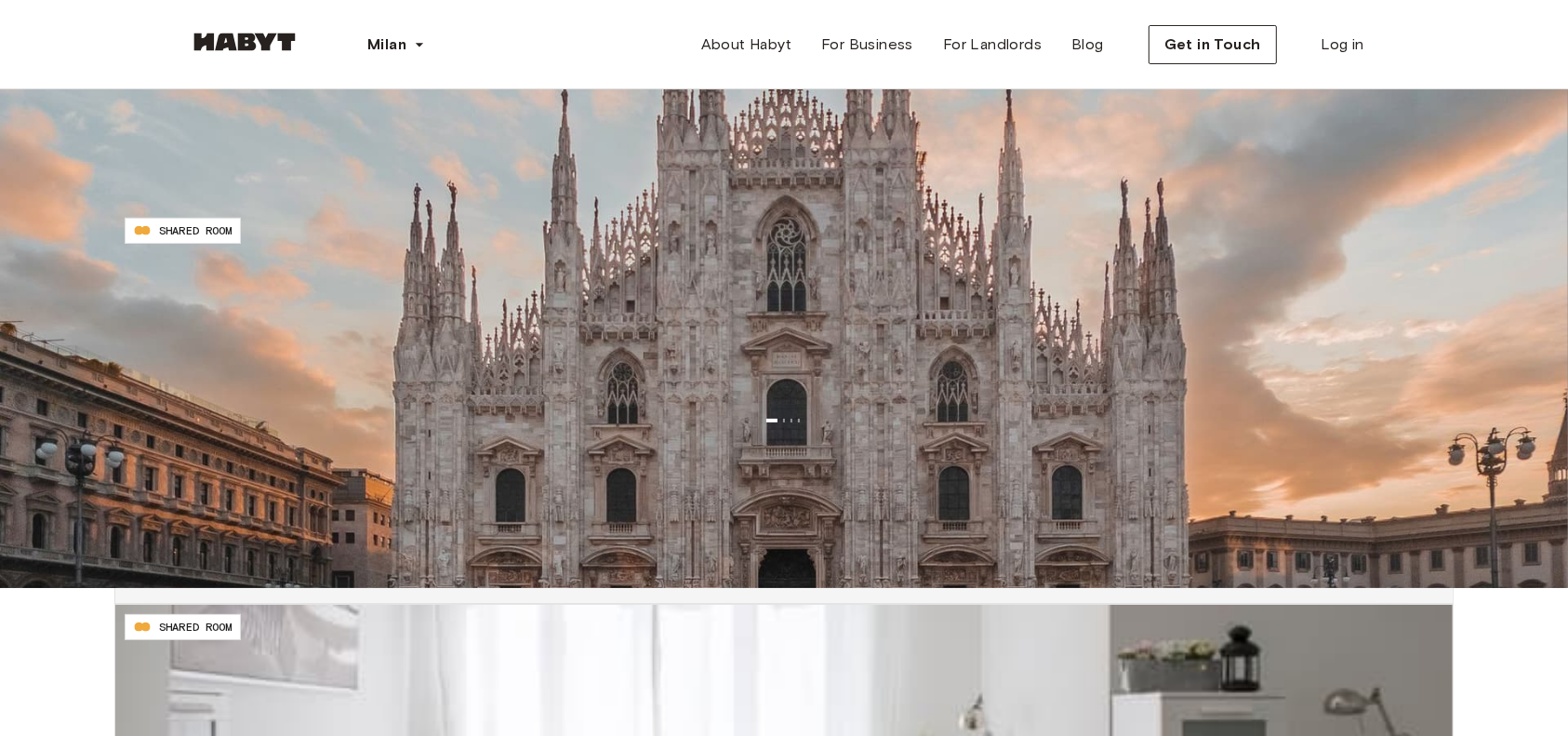 click at bounding box center [784, 1906] 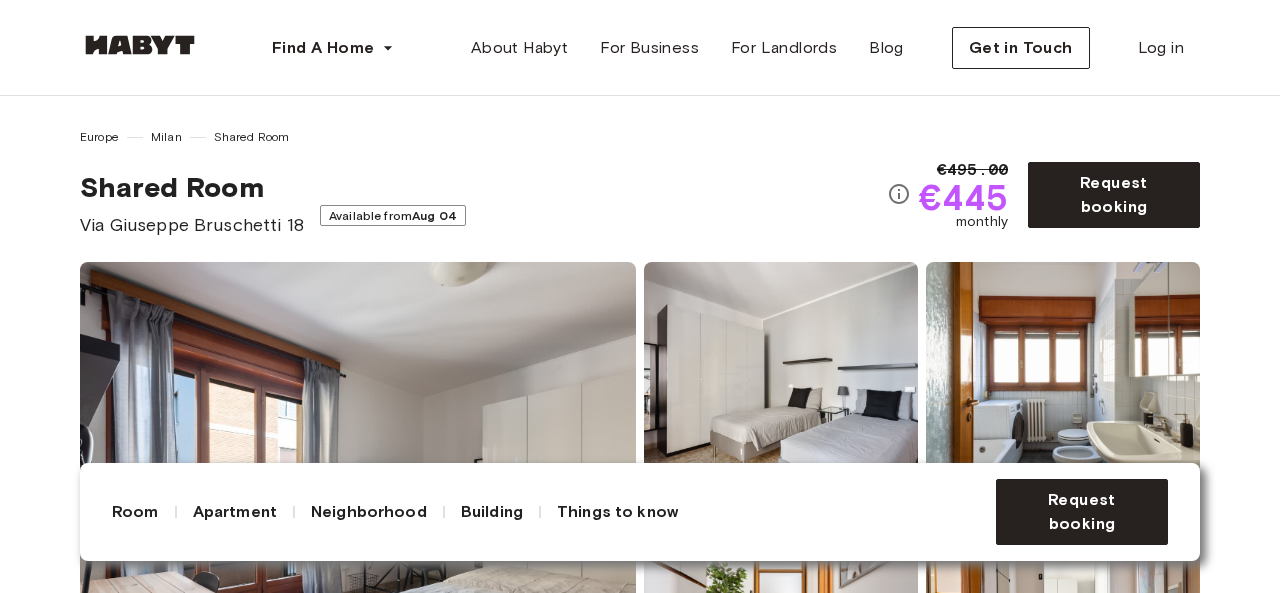 scroll, scrollTop: 0, scrollLeft: 0, axis: both 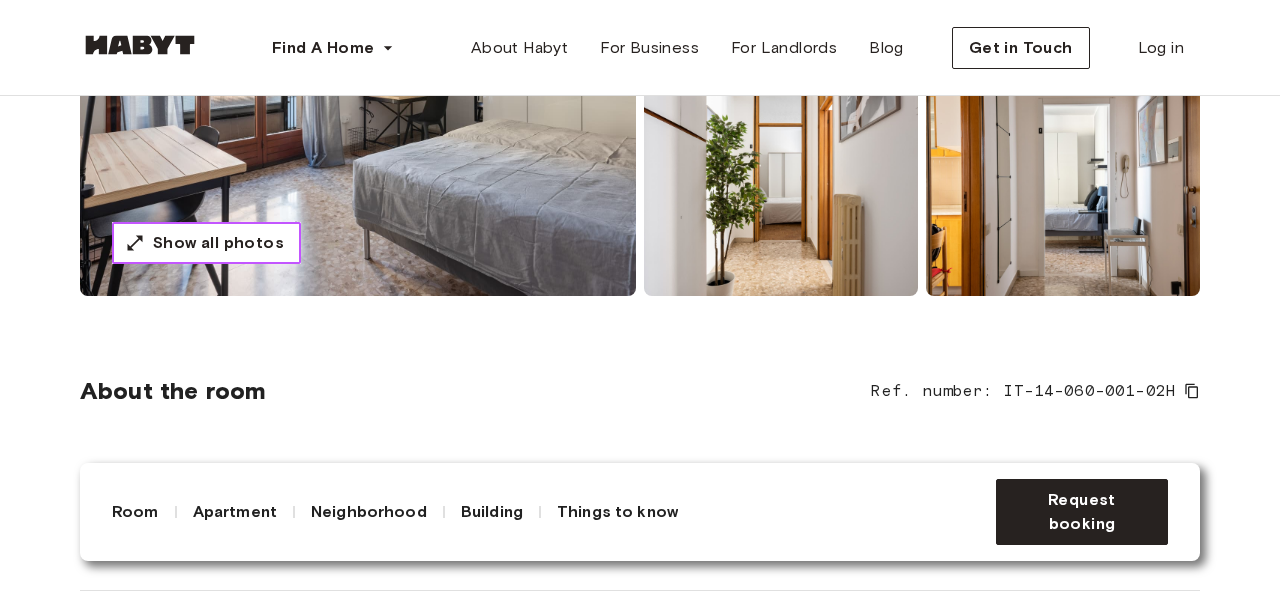 click on "Show all photos" at bounding box center [218, 243] 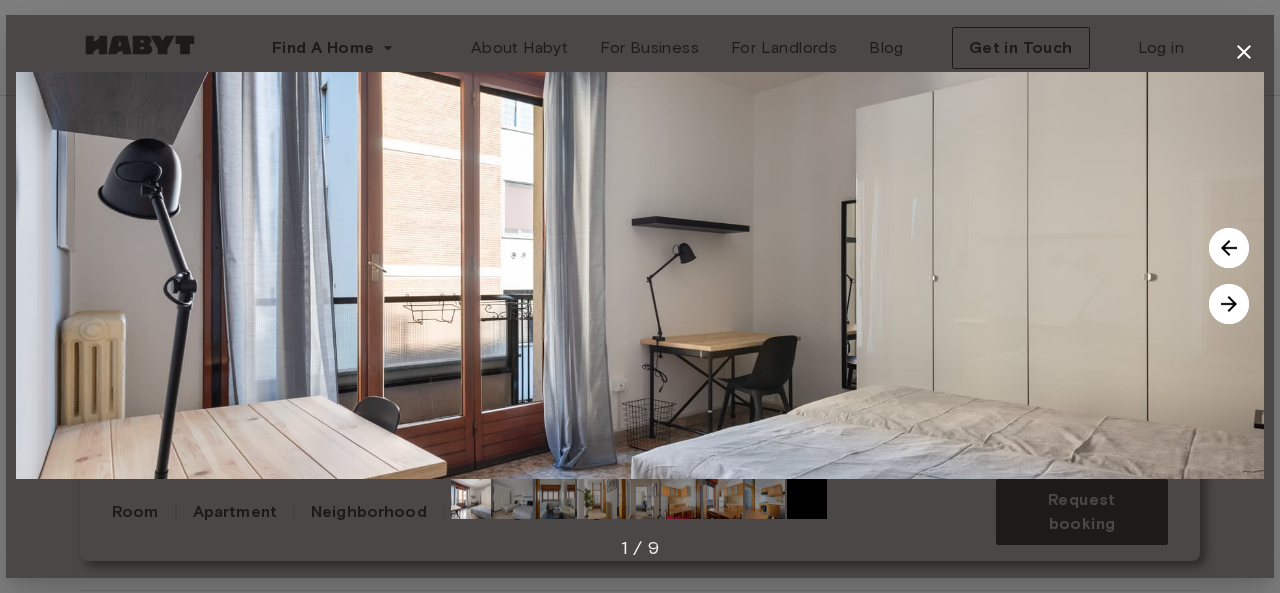 click at bounding box center [1229, 304] 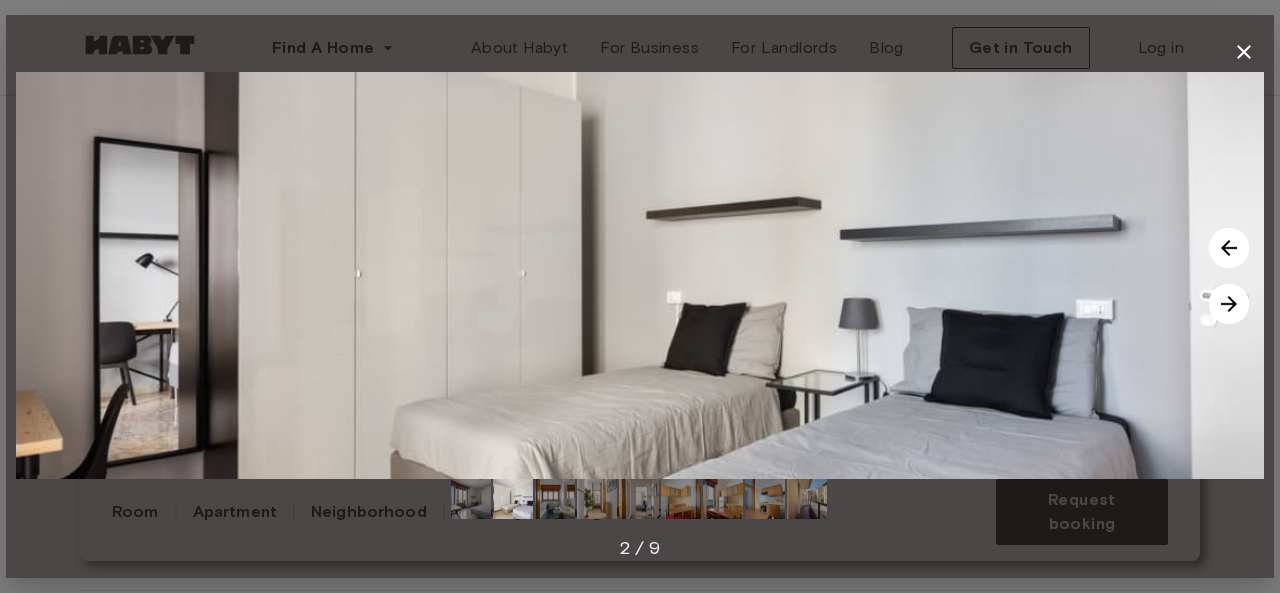 click at bounding box center (1229, 304) 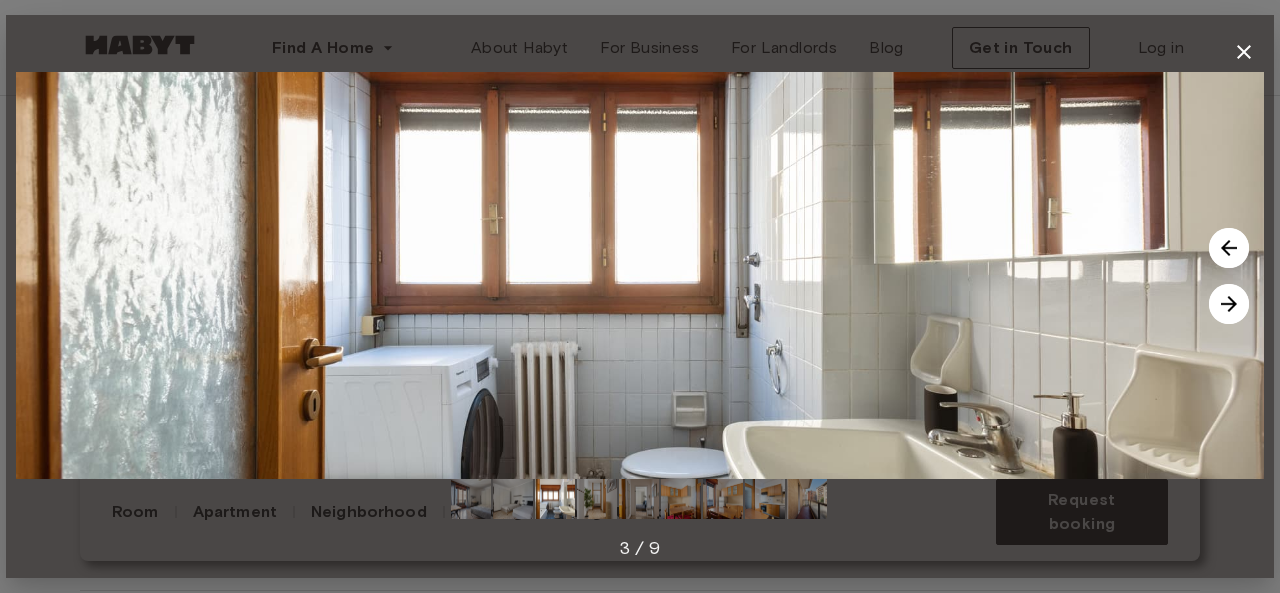 click at bounding box center [1229, 304] 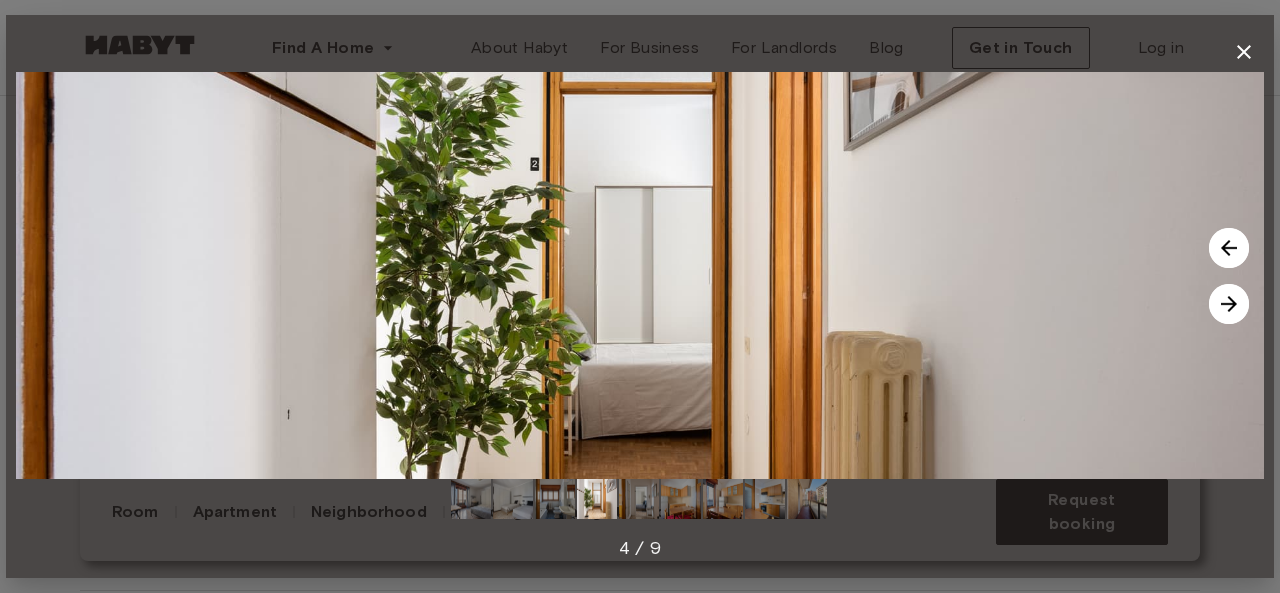 click at bounding box center [1229, 304] 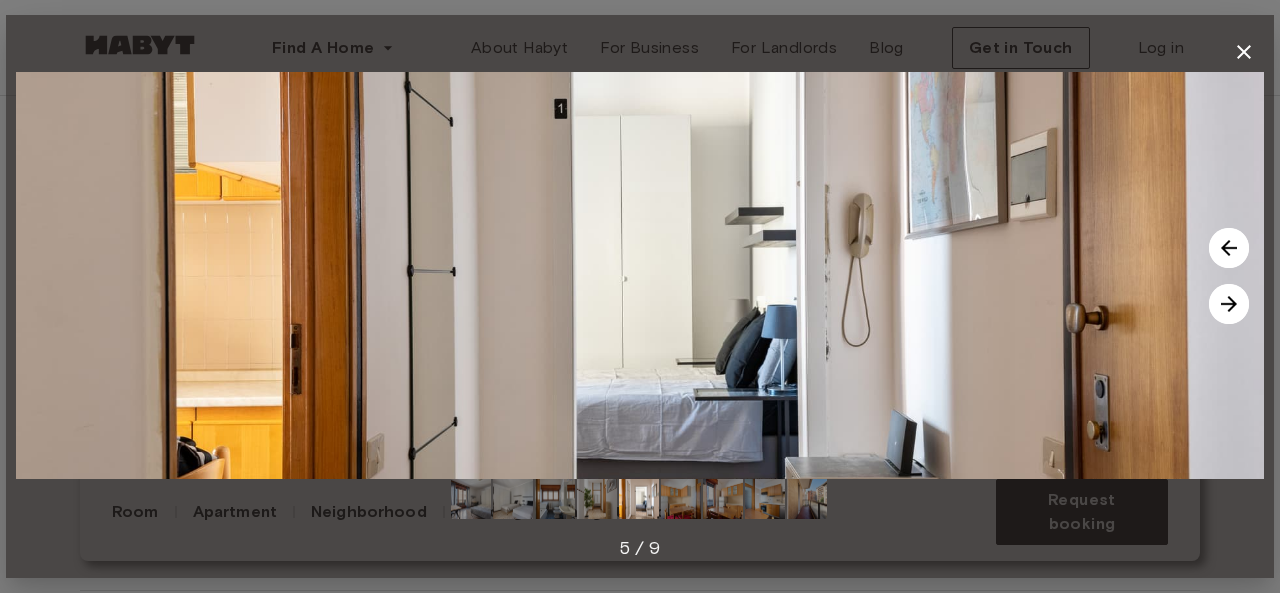 click at bounding box center (1229, 304) 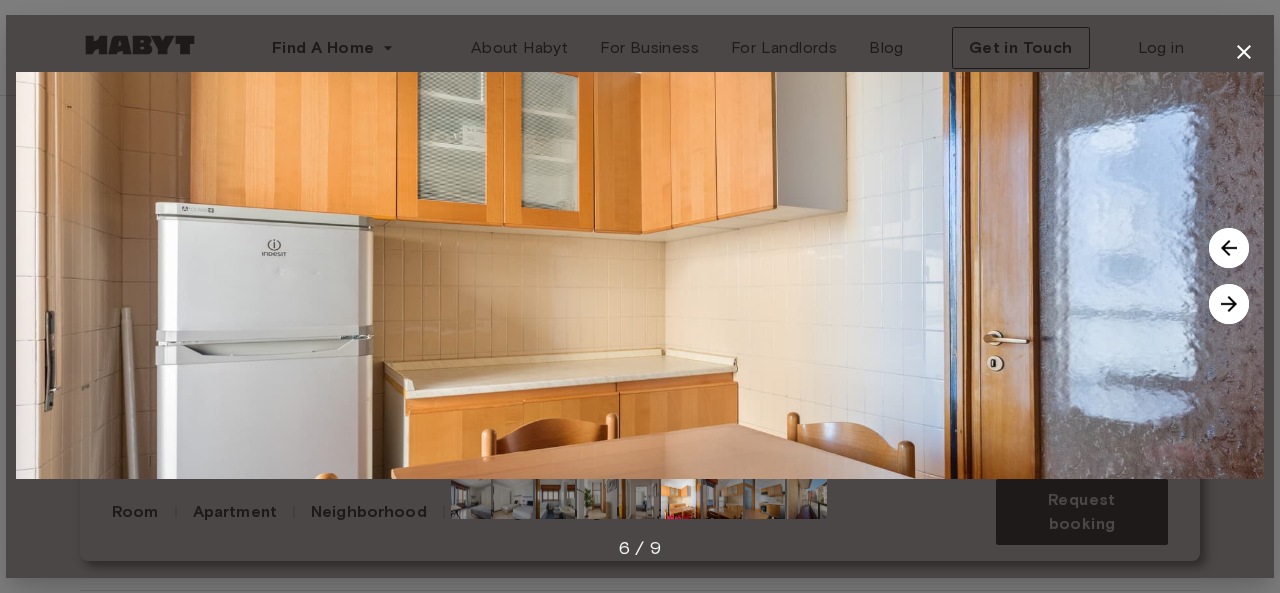 click at bounding box center (1229, 304) 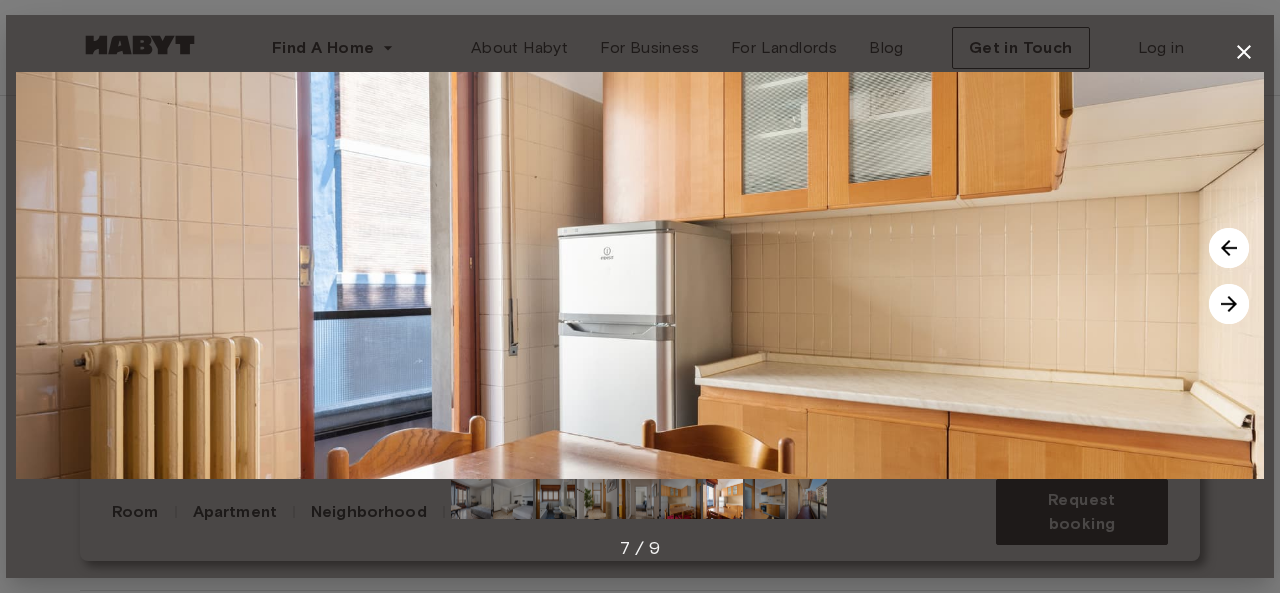 click at bounding box center [1229, 304] 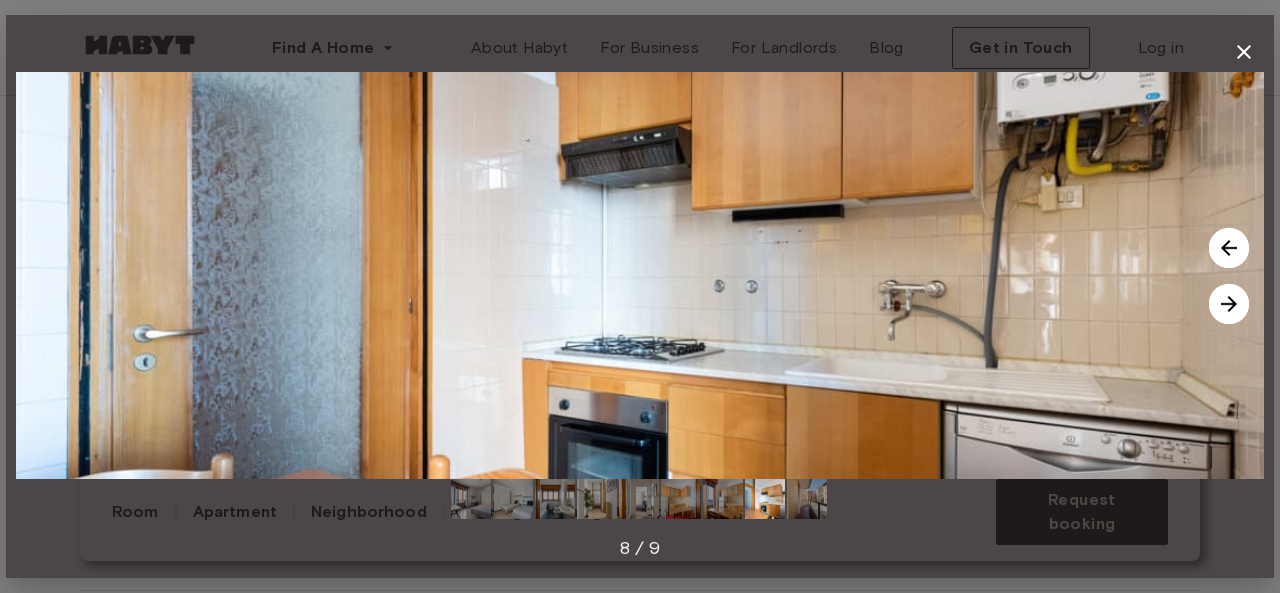 click at bounding box center (1229, 304) 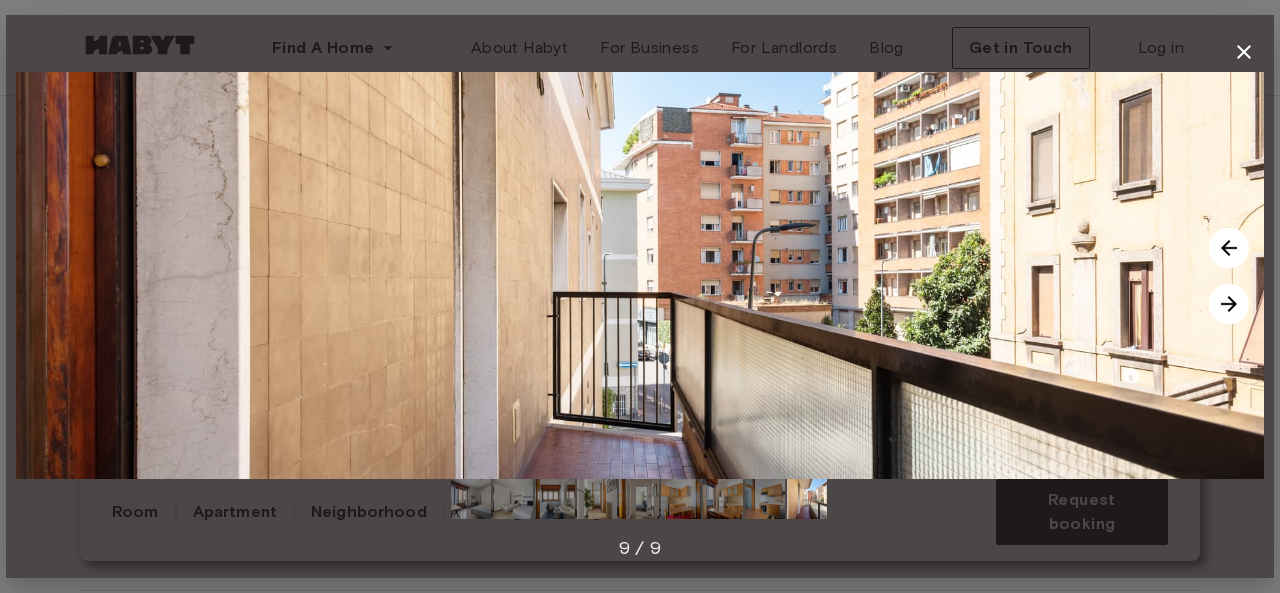 click at bounding box center (1229, 304) 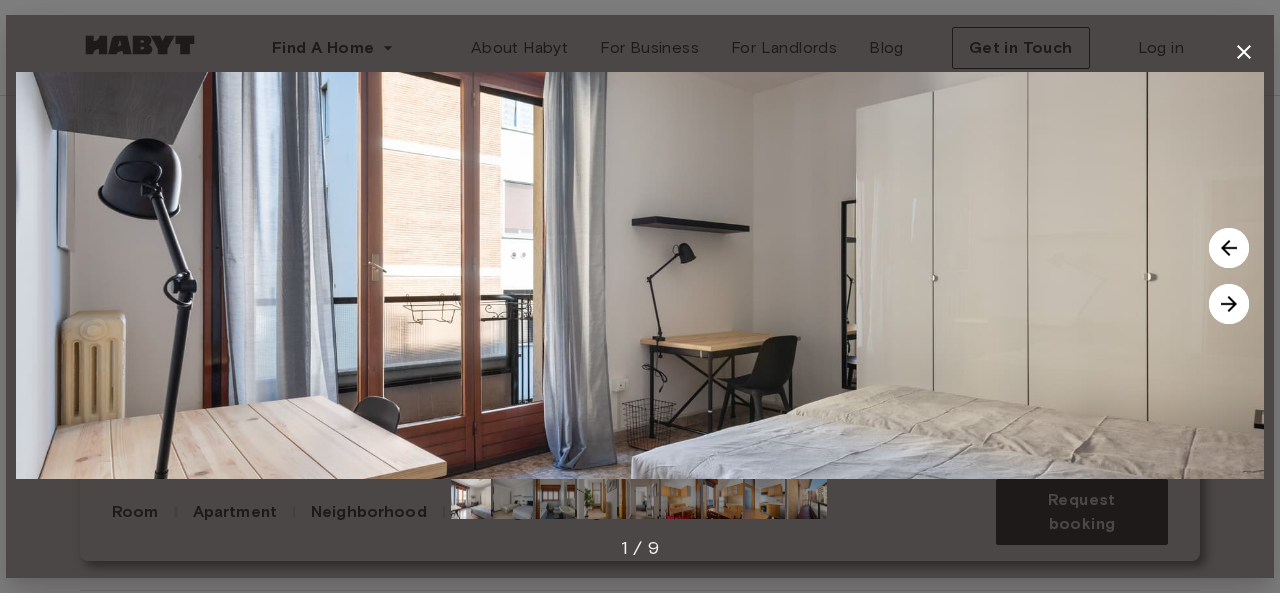 click at bounding box center (640, 275) 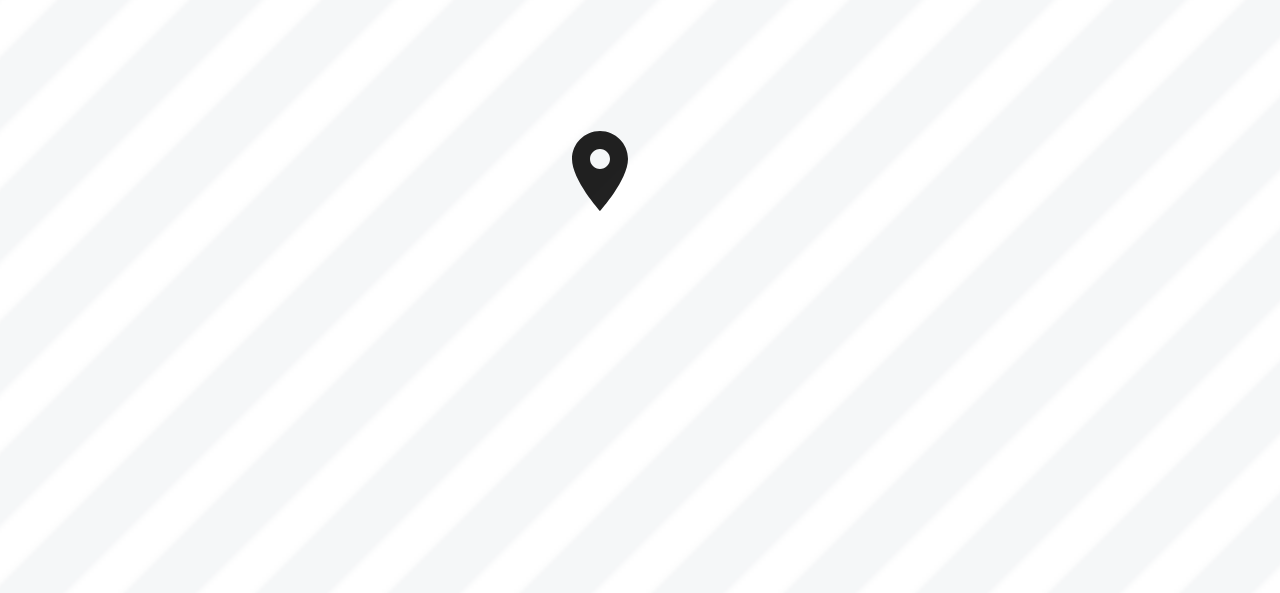 scroll, scrollTop: 2272, scrollLeft: 0, axis: vertical 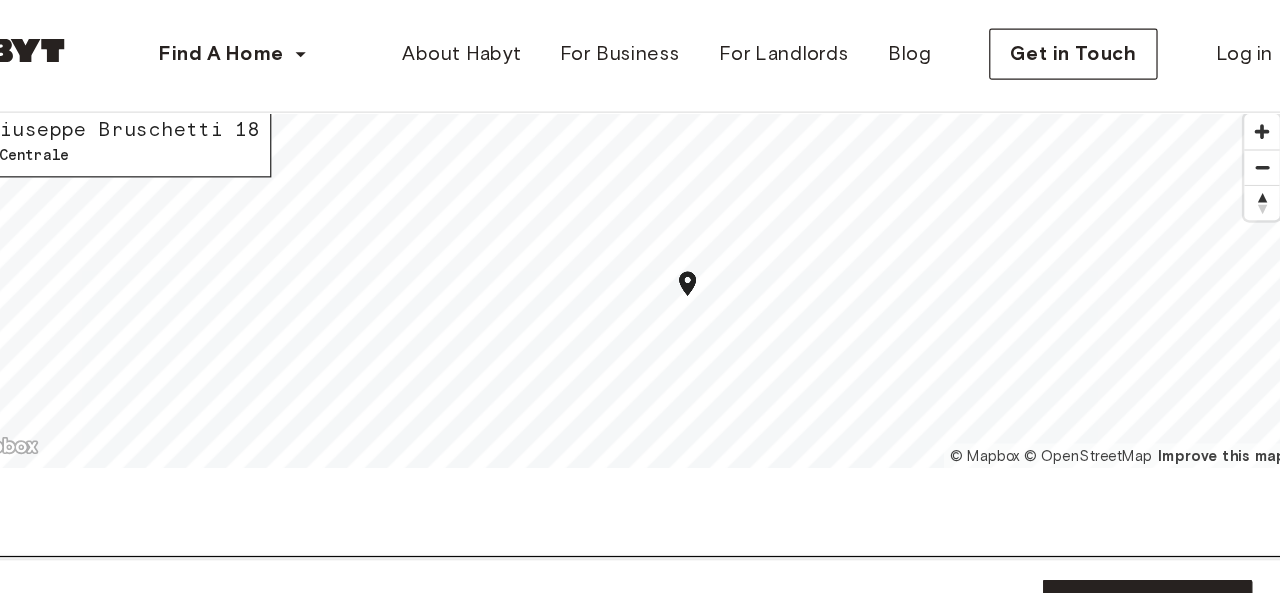 click at bounding box center (640, 87) 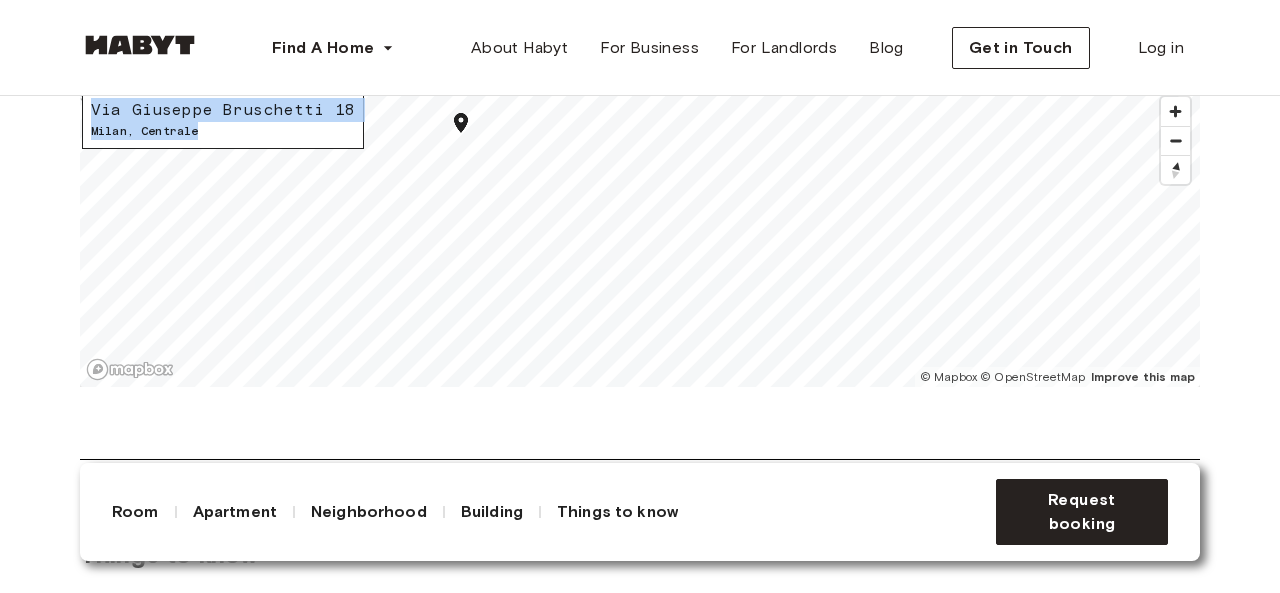 drag, startPoint x: 90, startPoint y: 128, endPoint x: 316, endPoint y: 150, distance: 227.06827 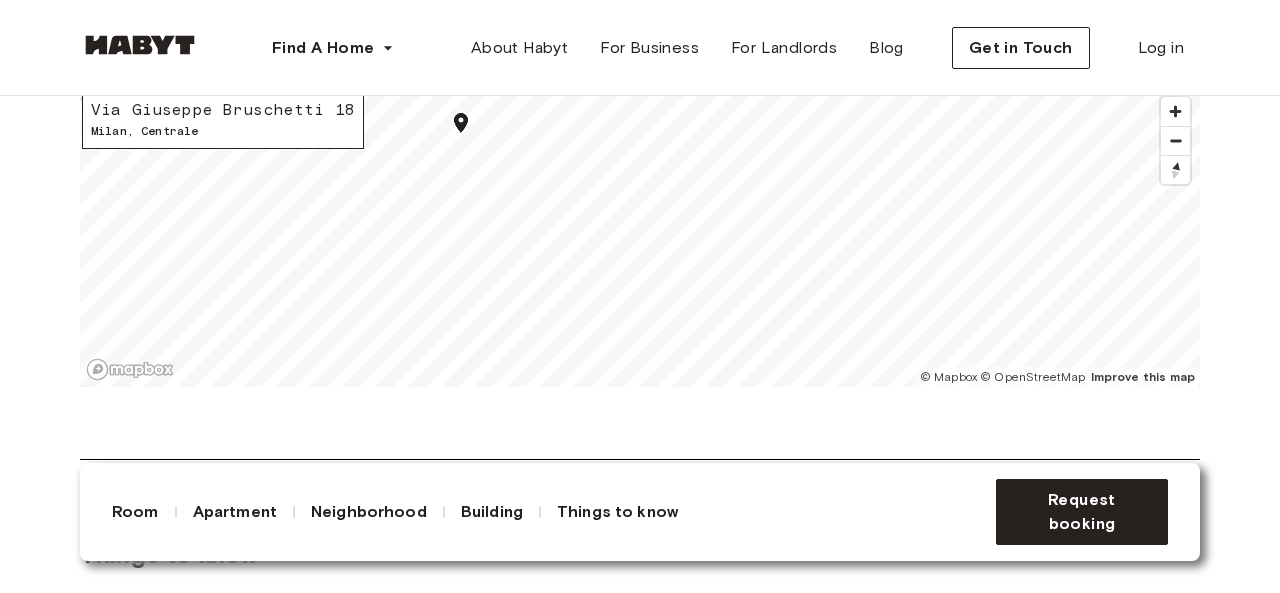 click on "Find A Home Europe Amsterdam Berlin Frankfurt Hamburg Lisbon Madrid Milan Modena Paris Turin Munich Rotterdam Stuttgart Dusseldorf Cologne Zurich The Hague Graz Brussels Leipzig Asia Hong Kong Singapore Seoul Phuket Tokyo" at bounding box center [253, 48] 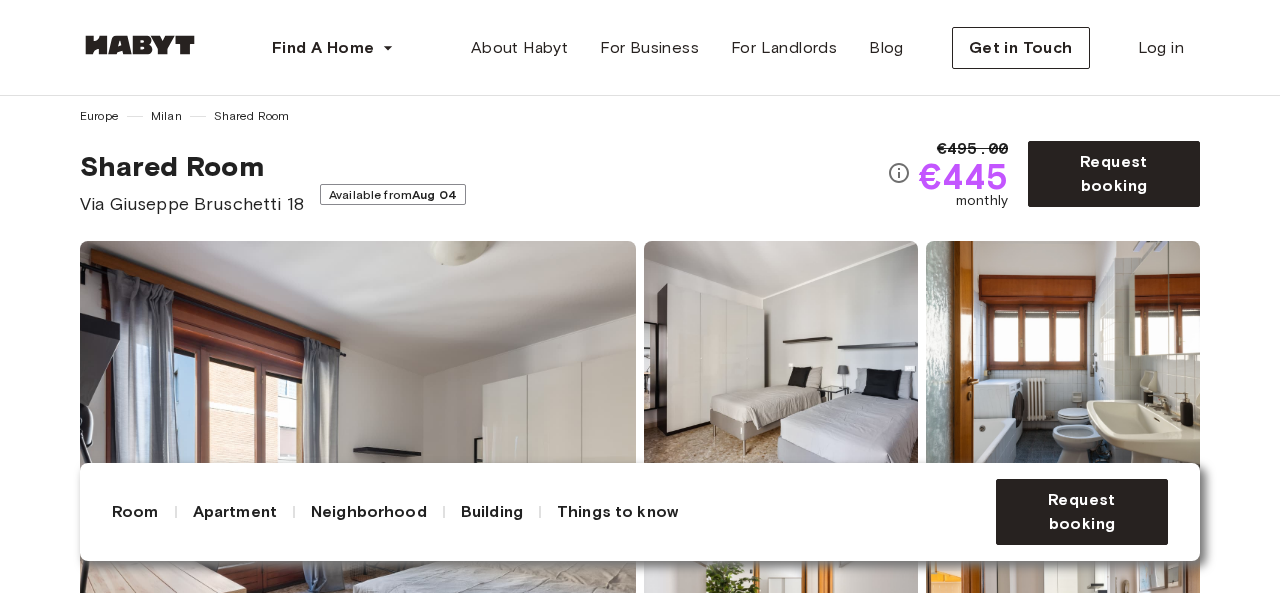 scroll, scrollTop: 0, scrollLeft: 0, axis: both 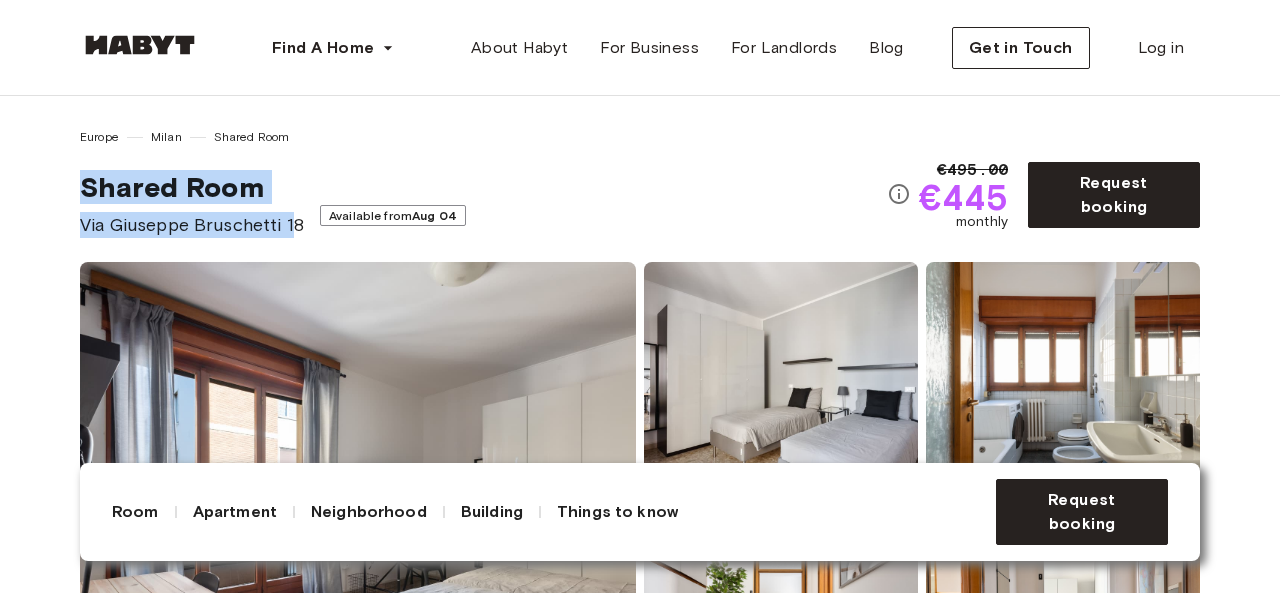 drag, startPoint x: 74, startPoint y: 181, endPoint x: 295, endPoint y: 240, distance: 228.74002 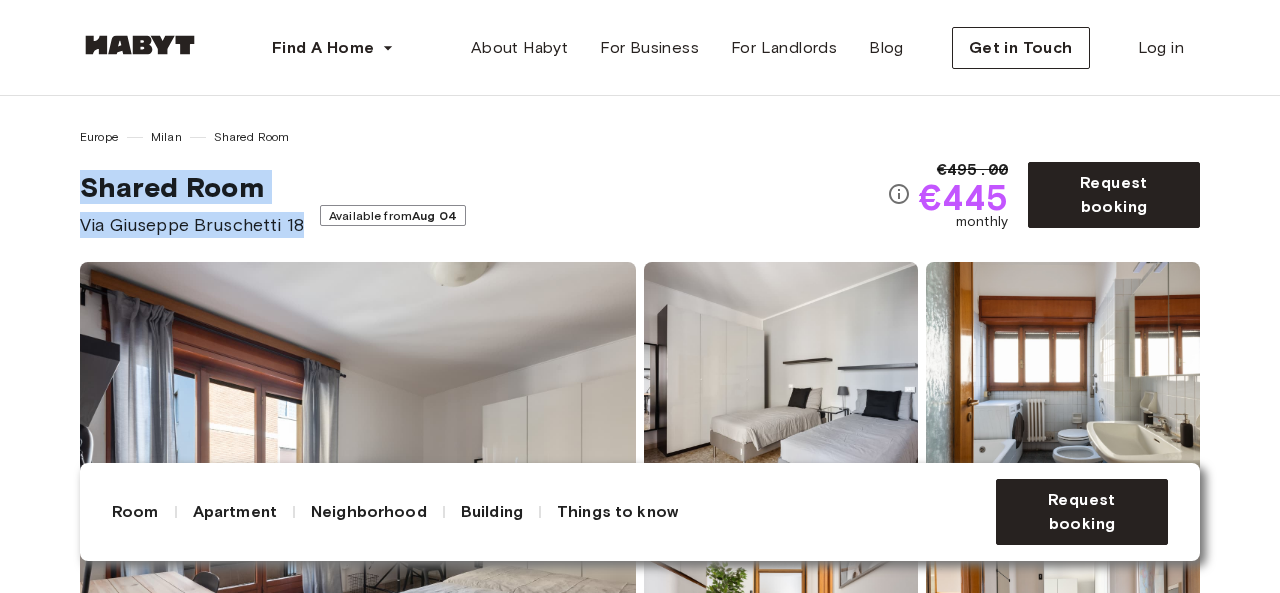 drag, startPoint x: 308, startPoint y: 225, endPoint x: 64, endPoint y: 171, distance: 249.90398 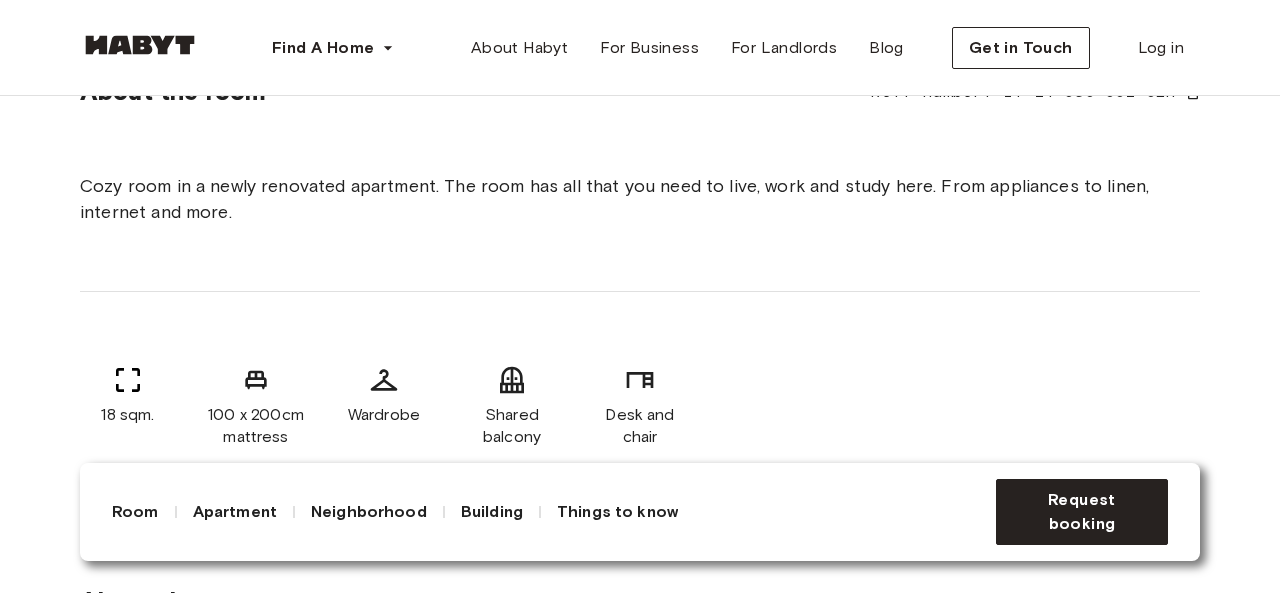 scroll, scrollTop: 752, scrollLeft: 0, axis: vertical 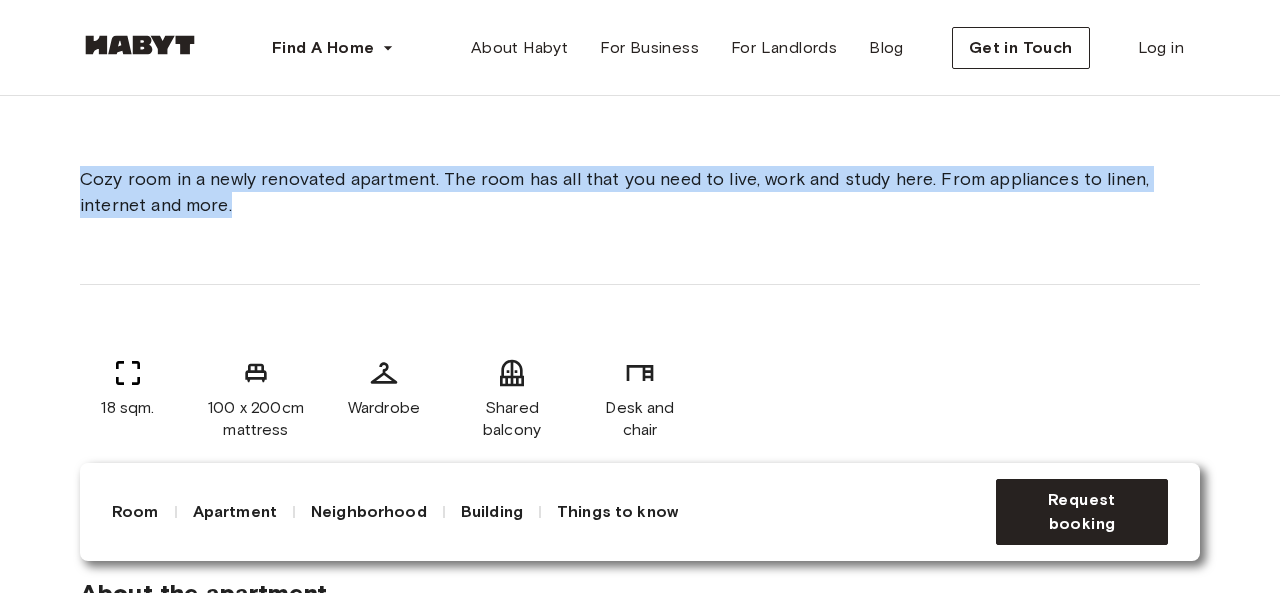 drag, startPoint x: 284, startPoint y: 219, endPoint x: 68, endPoint y: 173, distance: 220.84384 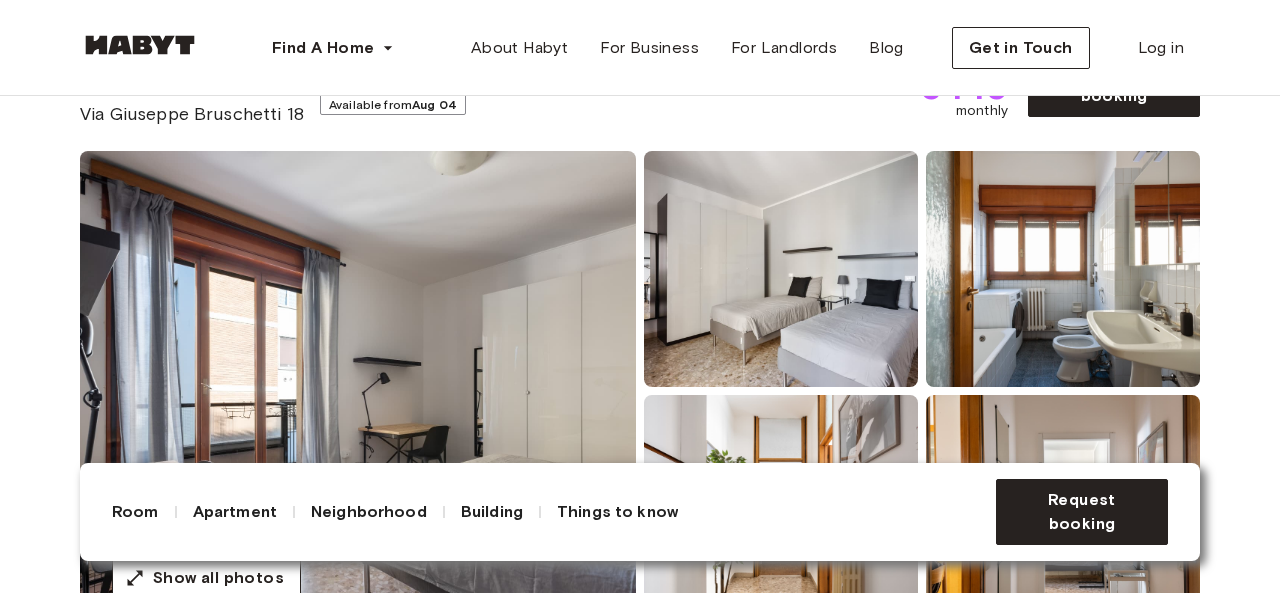 scroll, scrollTop: 0, scrollLeft: 0, axis: both 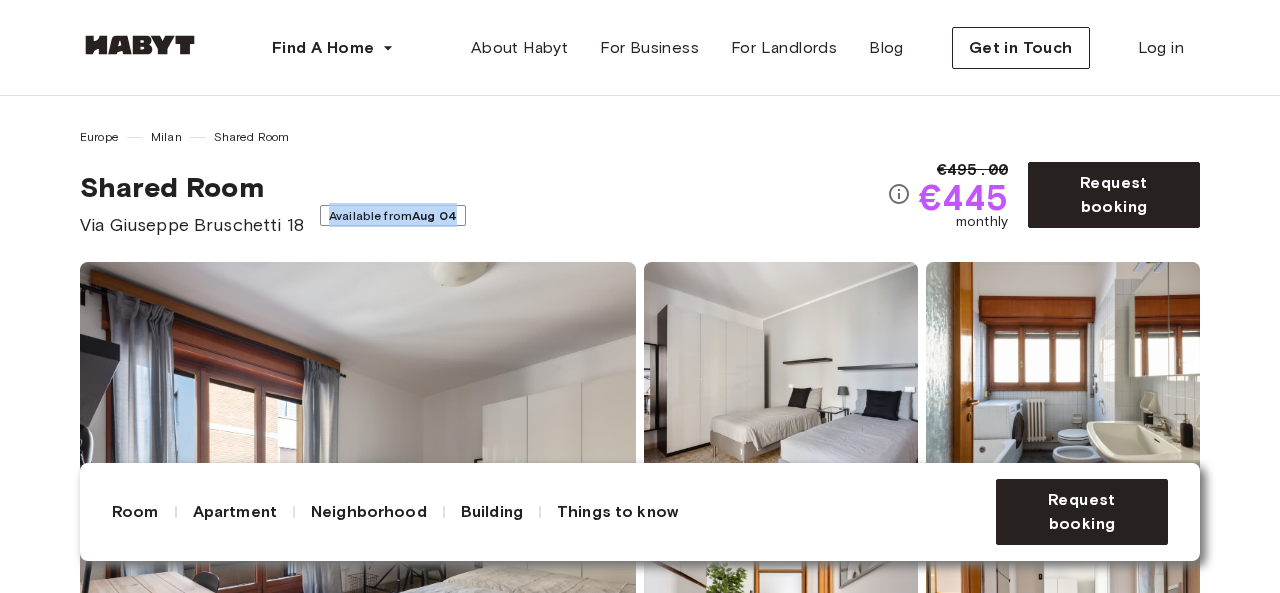 drag, startPoint x: 317, startPoint y: 212, endPoint x: 498, endPoint y: 221, distance: 181.22362 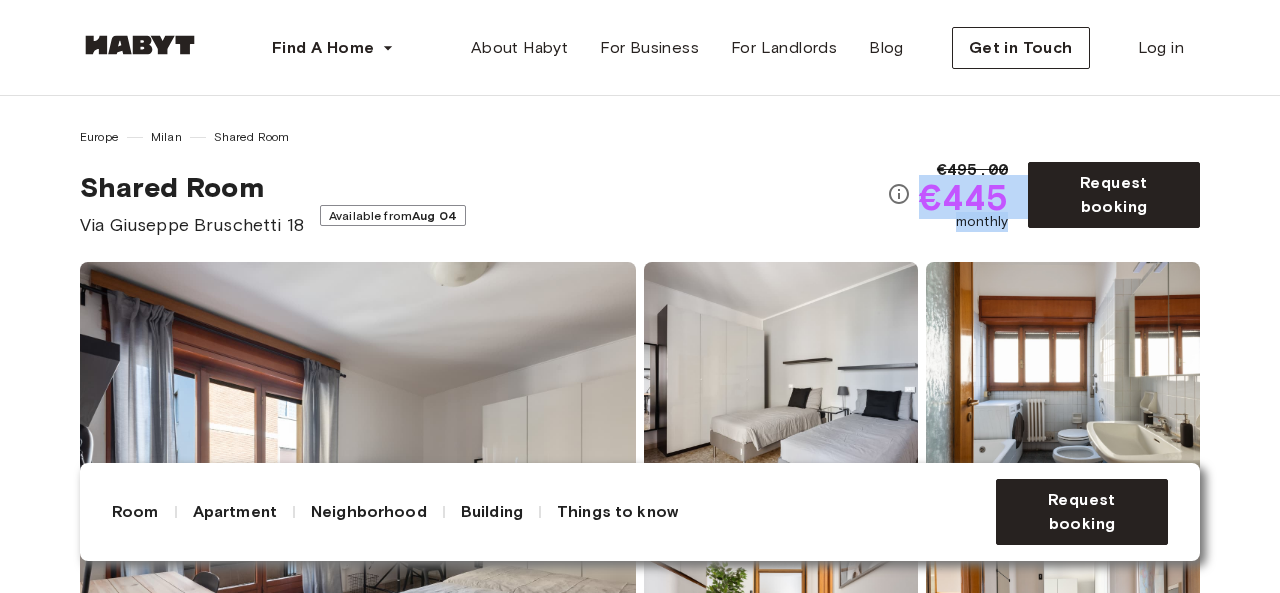 drag, startPoint x: 918, startPoint y: 200, endPoint x: 1006, endPoint y: 227, distance: 92.0489 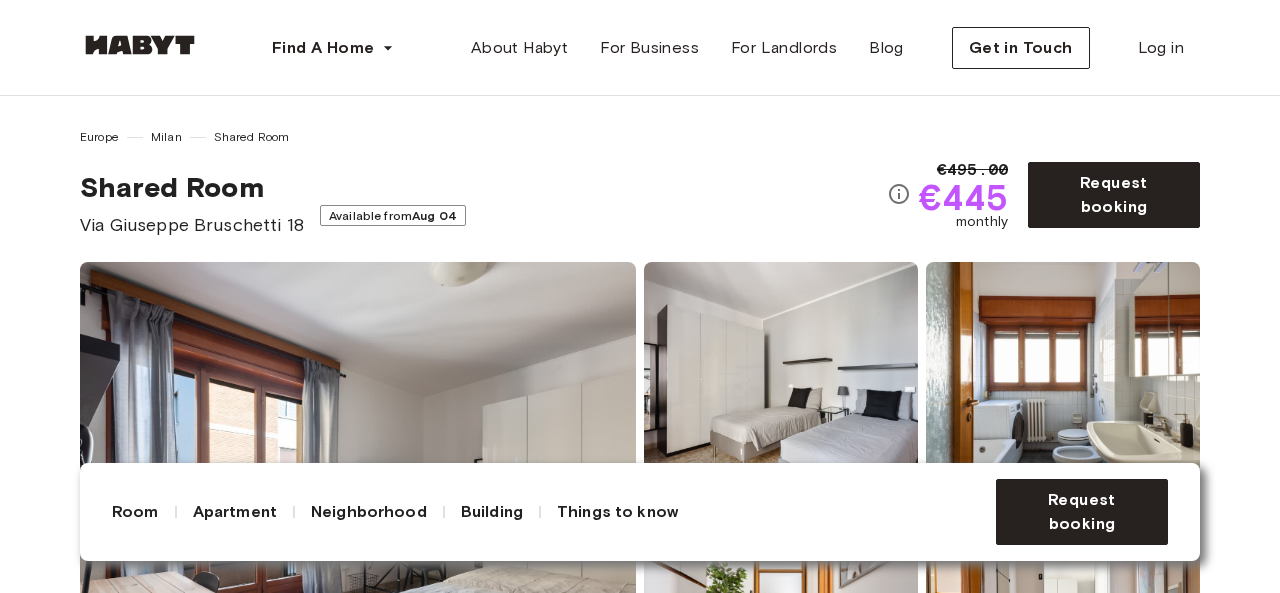 click on "Shared Room Via Giuseppe Bruschetti 18 Available from  Aug 04" at bounding box center [483, 204] 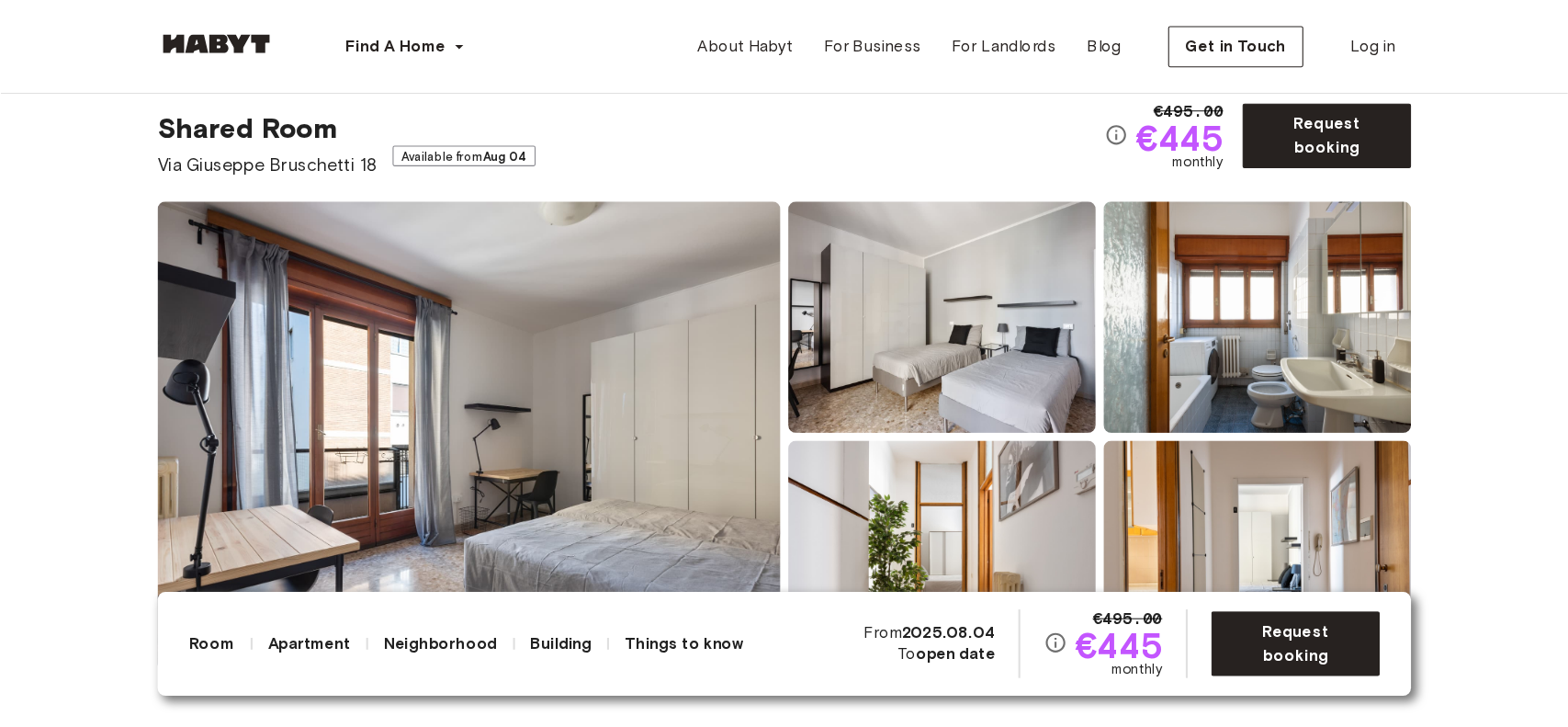 scroll, scrollTop: 51, scrollLeft: 0, axis: vertical 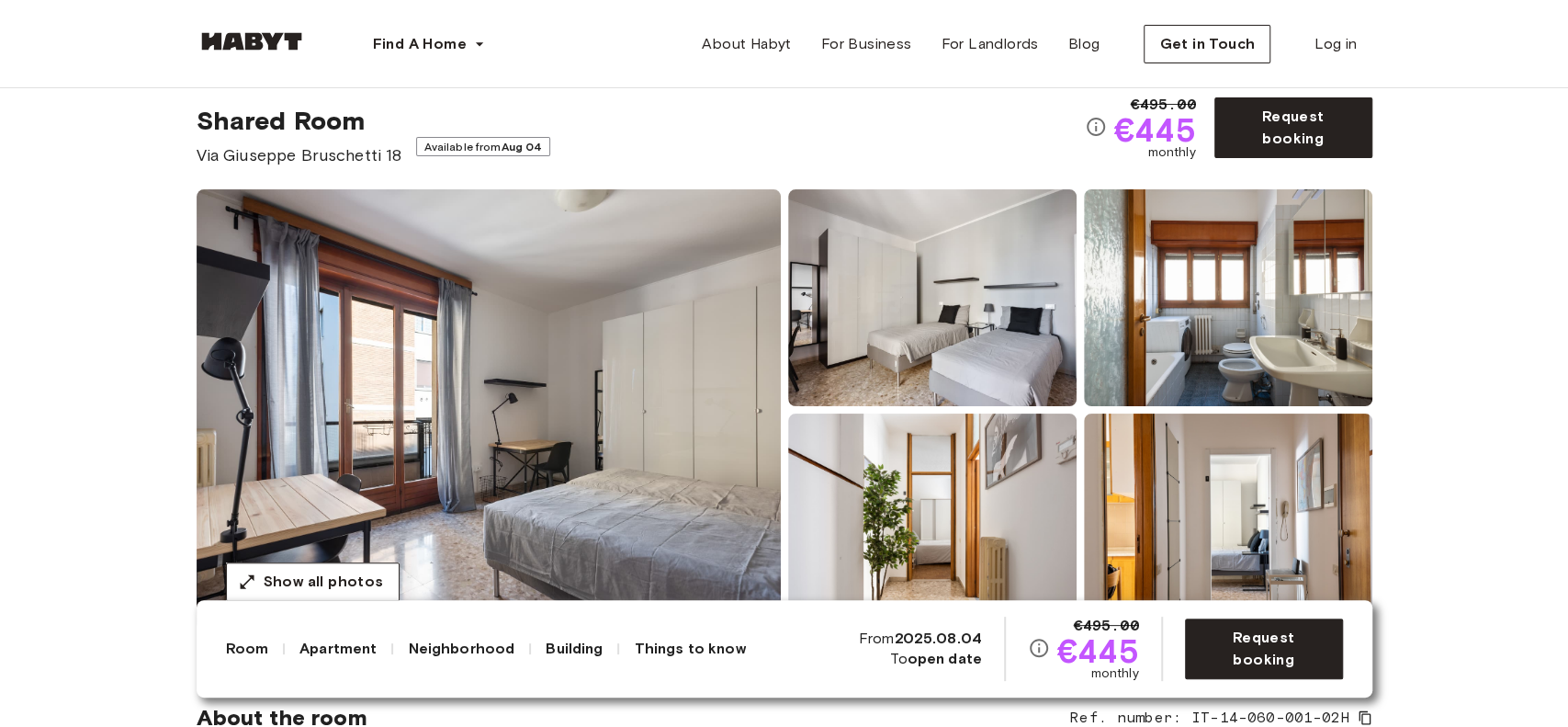 drag, startPoint x: 1041, startPoint y: 2, endPoint x: 90, endPoint y: 423, distance: 1040.0202 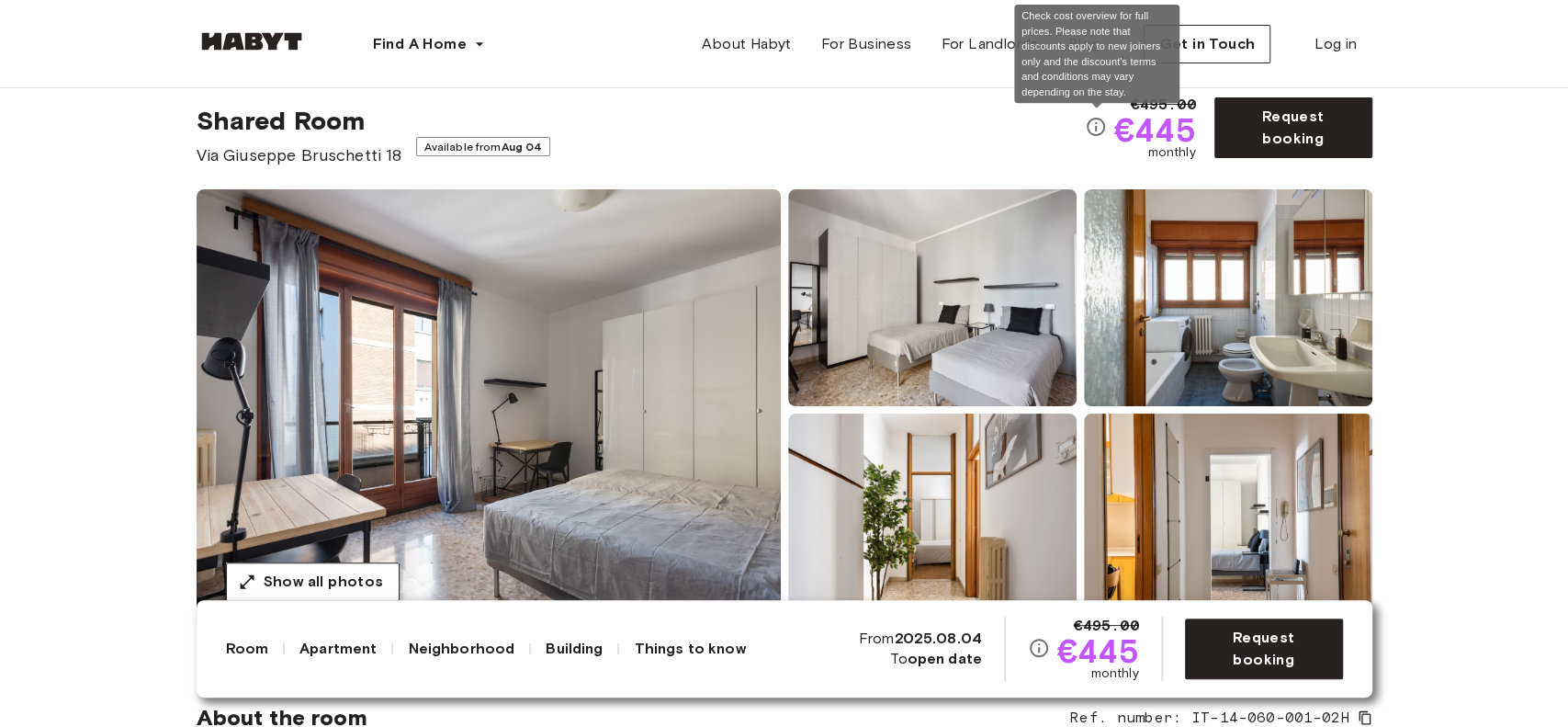 click 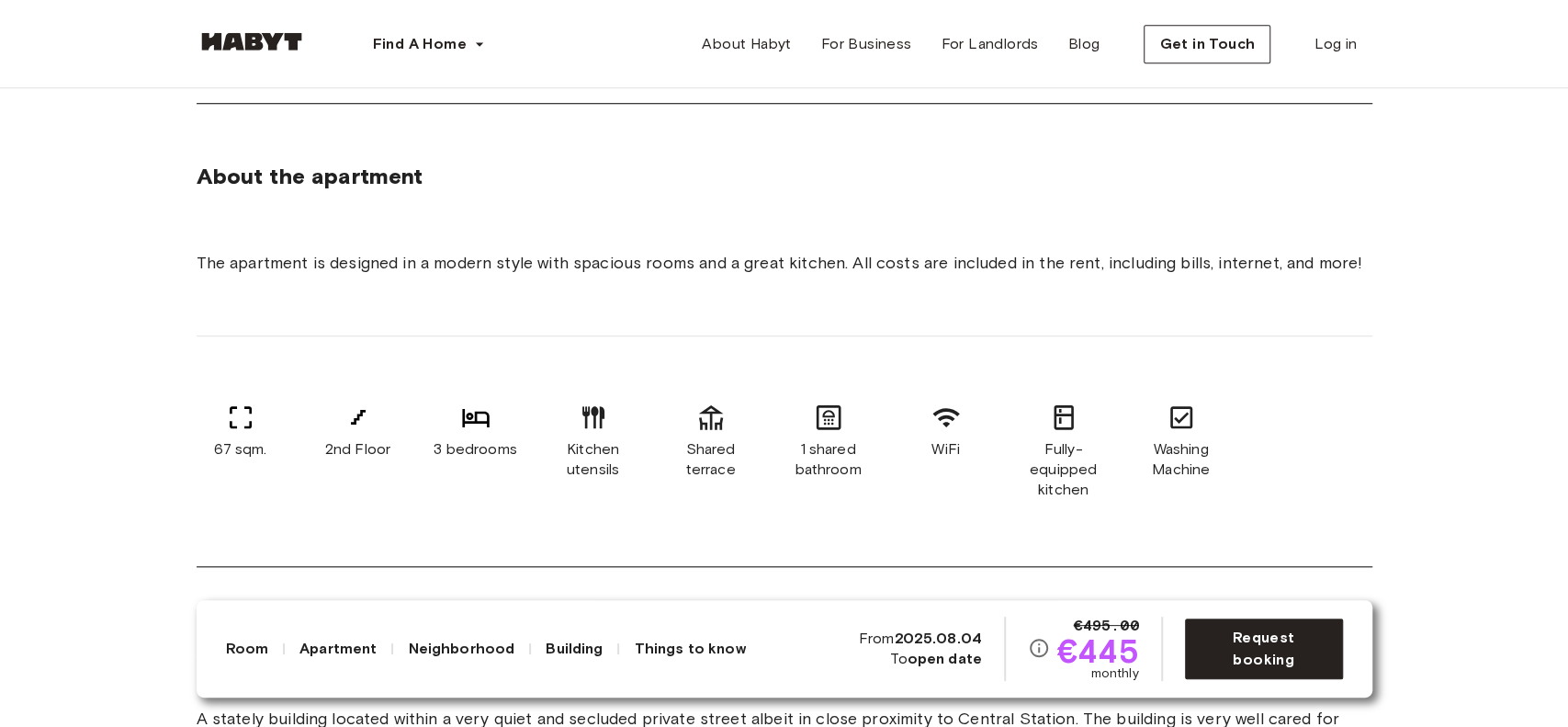 scroll, scrollTop: 1034, scrollLeft: 0, axis: vertical 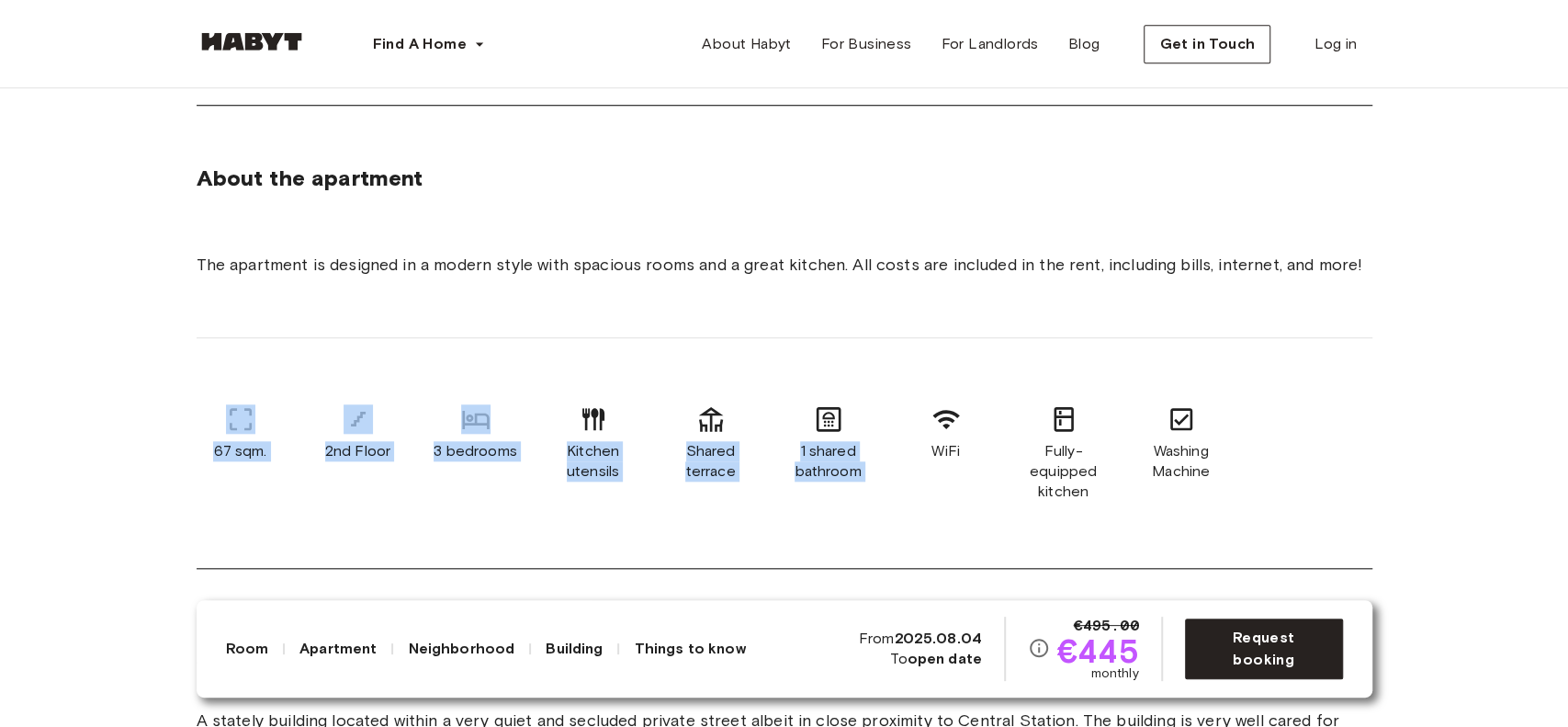 drag, startPoint x: 184, startPoint y: 426, endPoint x: 832, endPoint y: 384, distance: 649.36 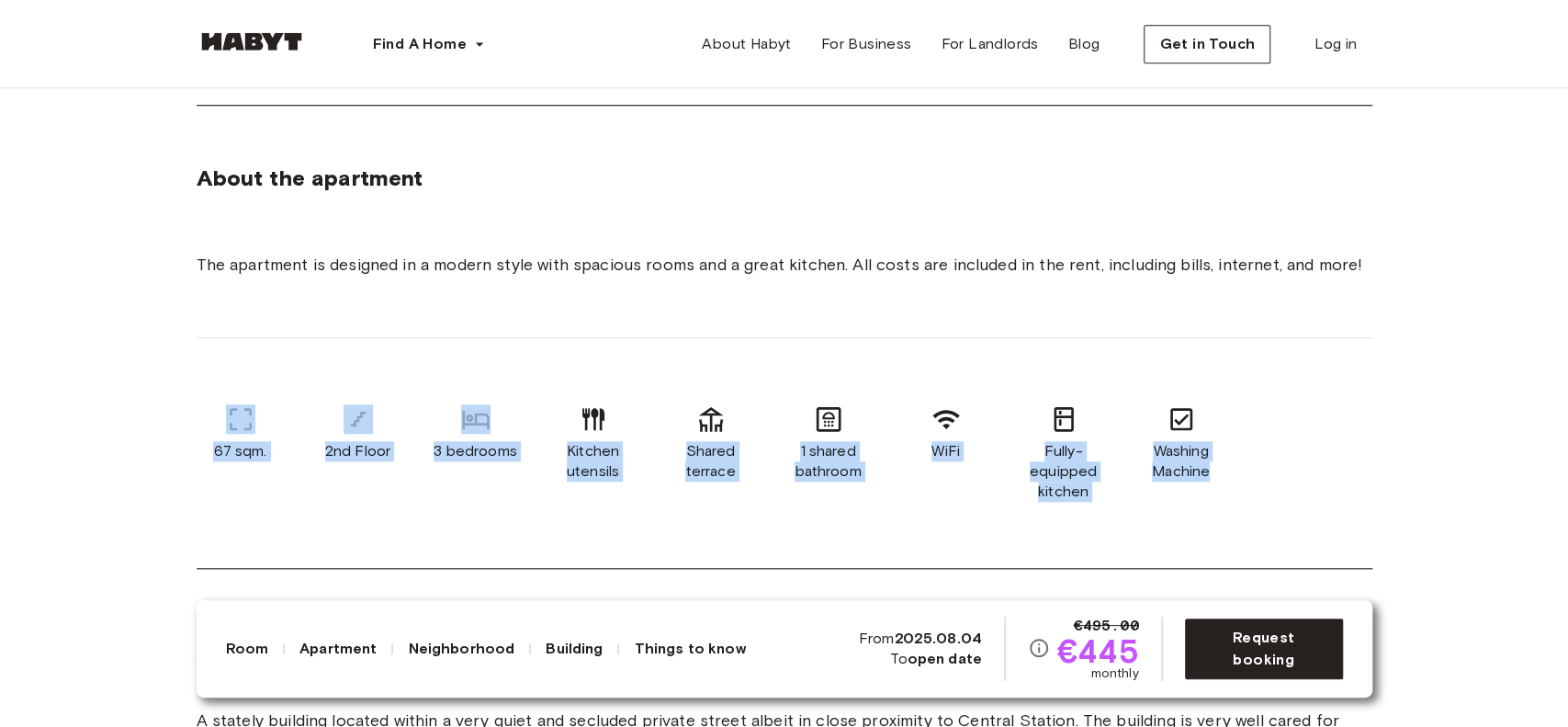 drag, startPoint x: 220, startPoint y: 432, endPoint x: 1262, endPoint y: 494, distance: 1043.8429 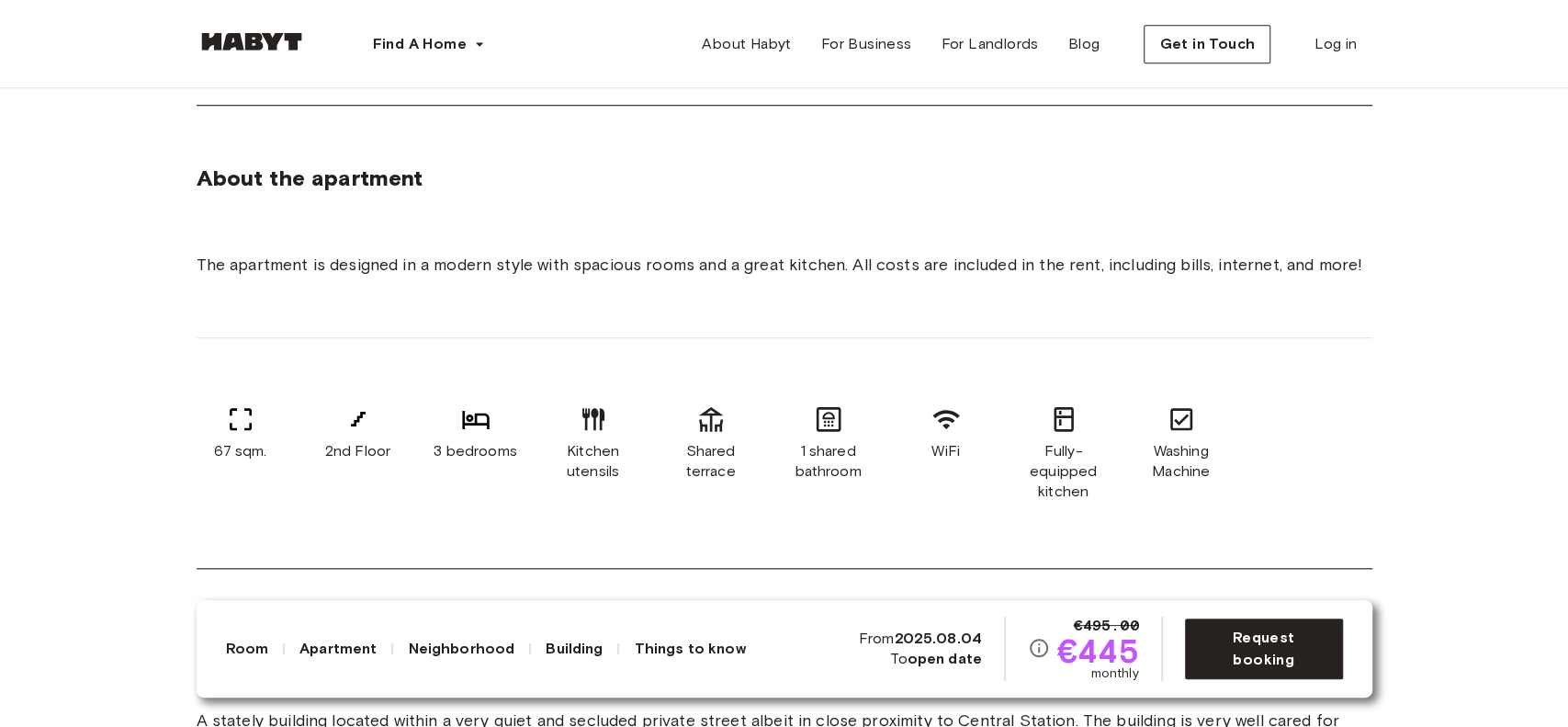 drag, startPoint x: 575, startPoint y: 418, endPoint x: 603, endPoint y: 451, distance: 43.2782 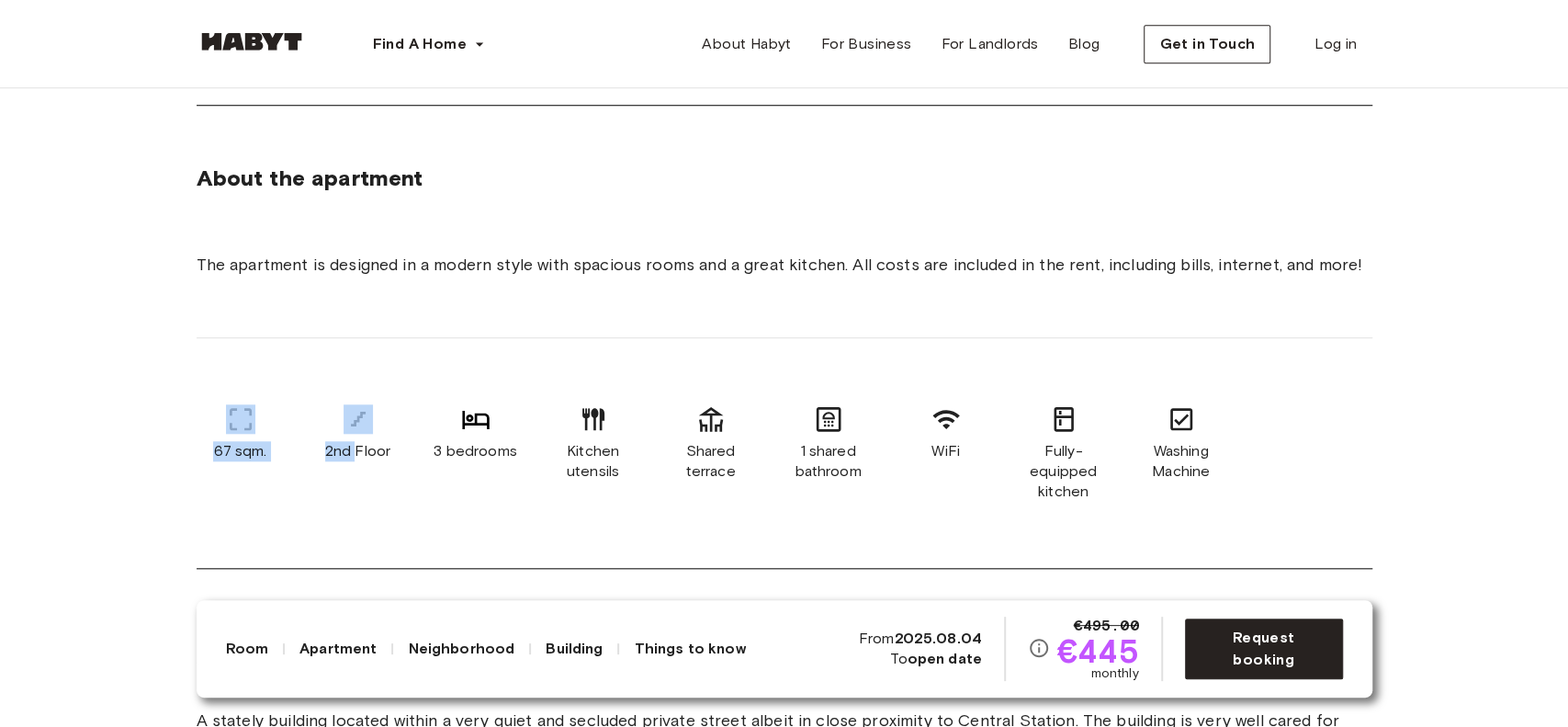 drag, startPoint x: 209, startPoint y: 418, endPoint x: 404, endPoint y: 472, distance: 202.33882 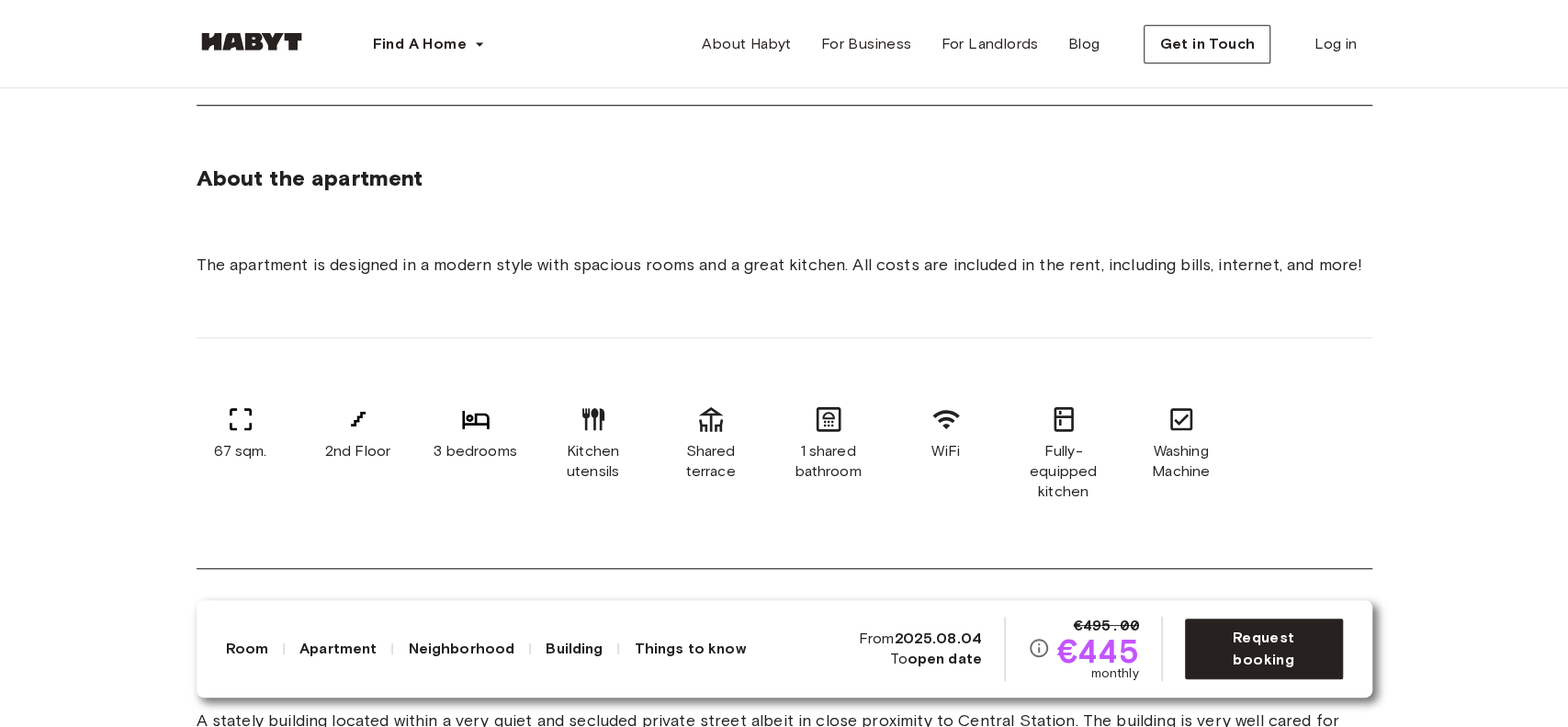 click on "3 bedrooms" at bounding box center [476, 453] 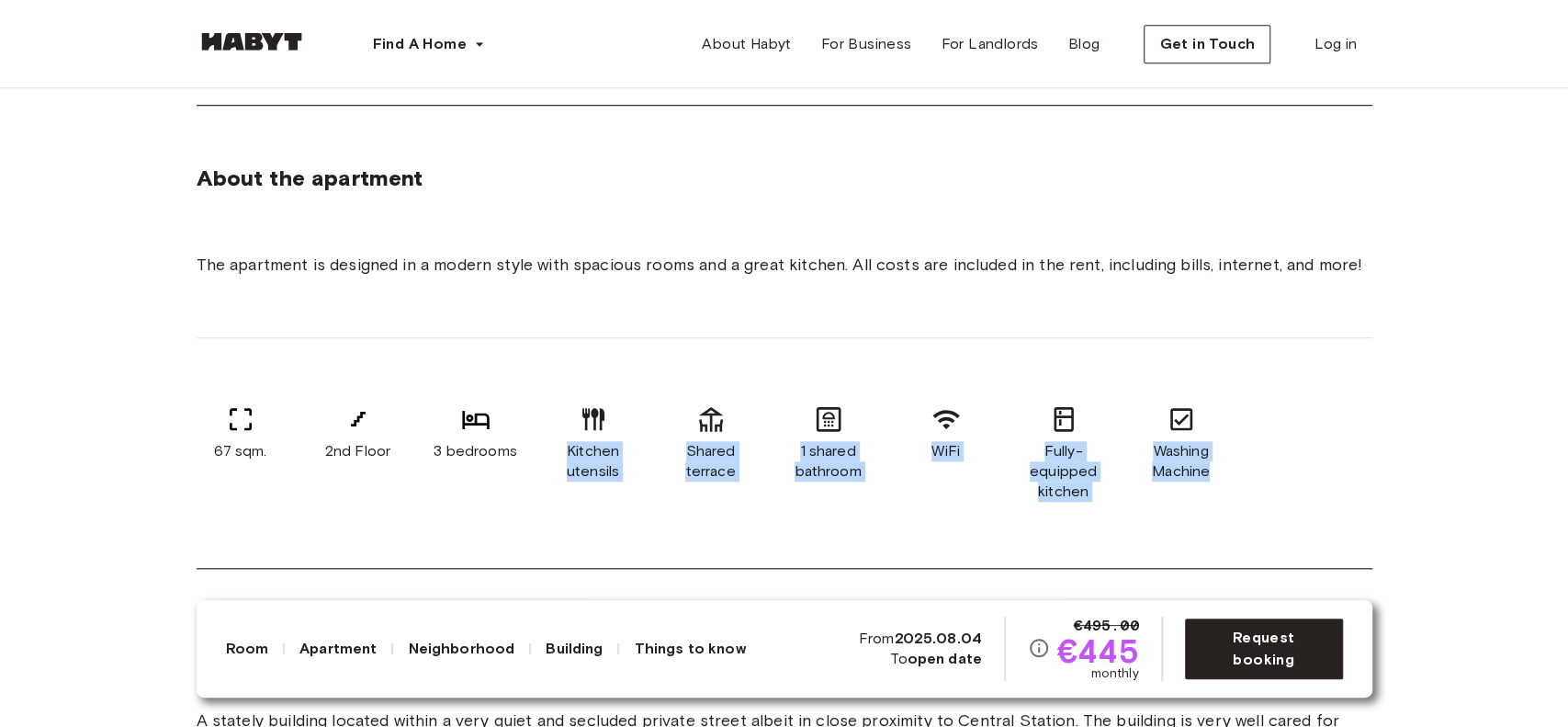 drag, startPoint x: 733, startPoint y: 462, endPoint x: 1268, endPoint y: 569, distance: 545.5951 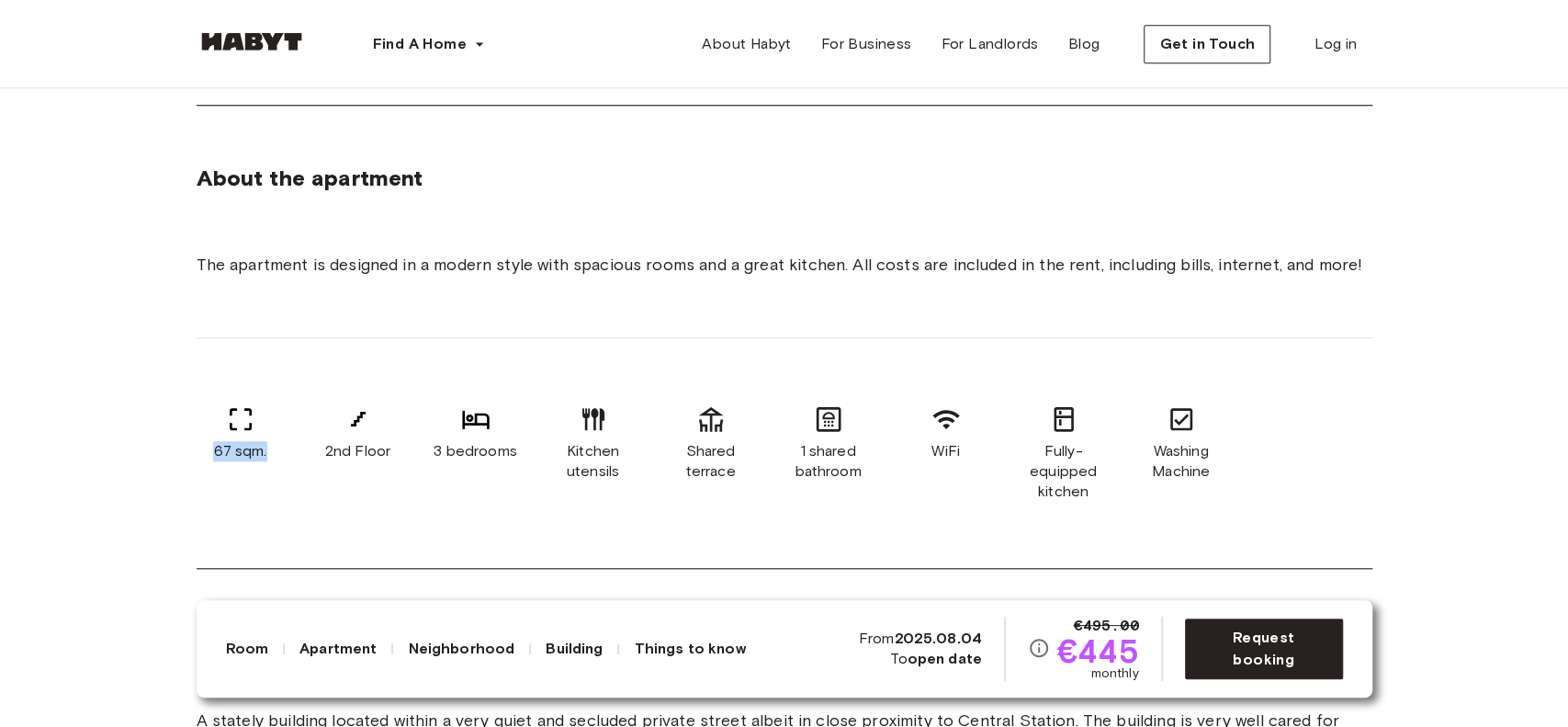 drag, startPoint x: 181, startPoint y: 474, endPoint x: 270, endPoint y: 483, distance: 89.4539 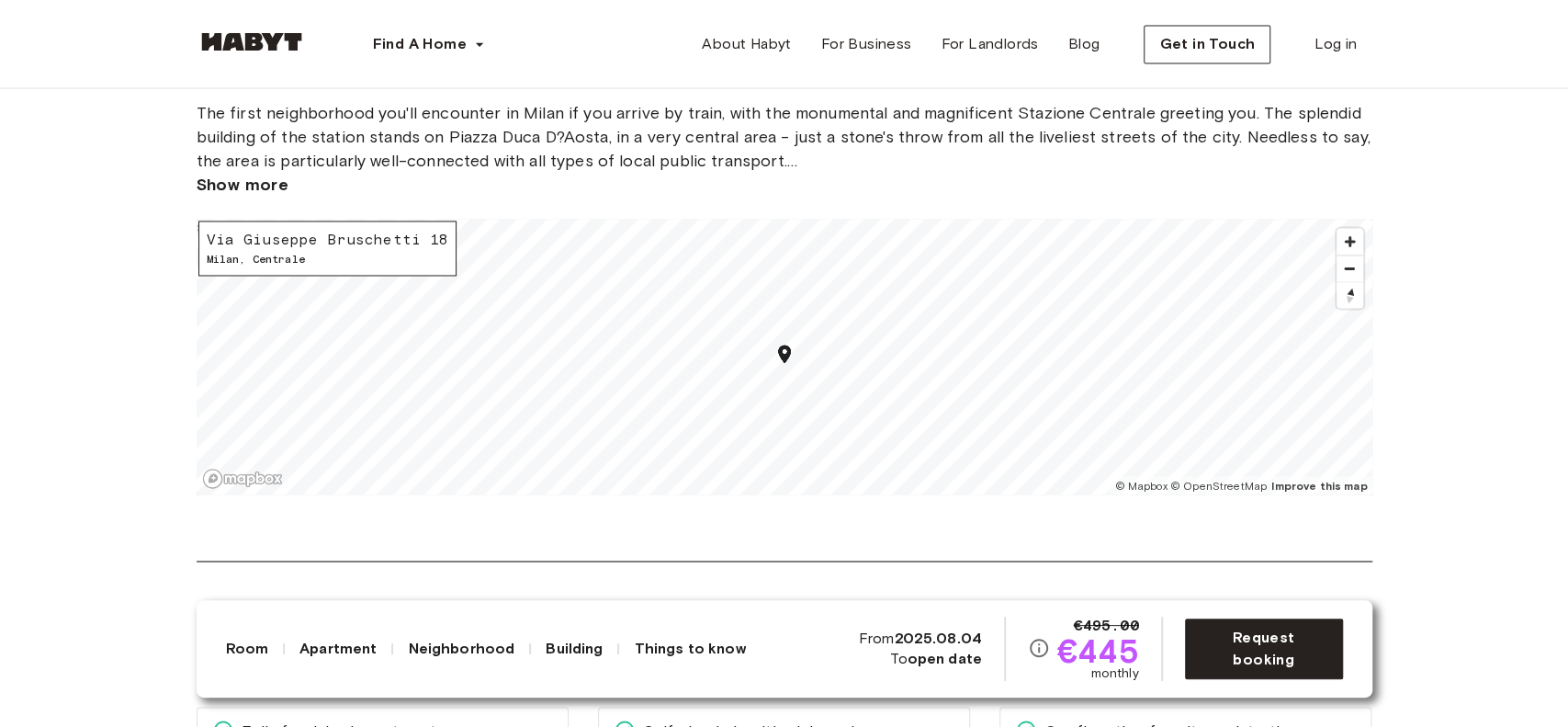 scroll, scrollTop: 1905, scrollLeft: 0, axis: vertical 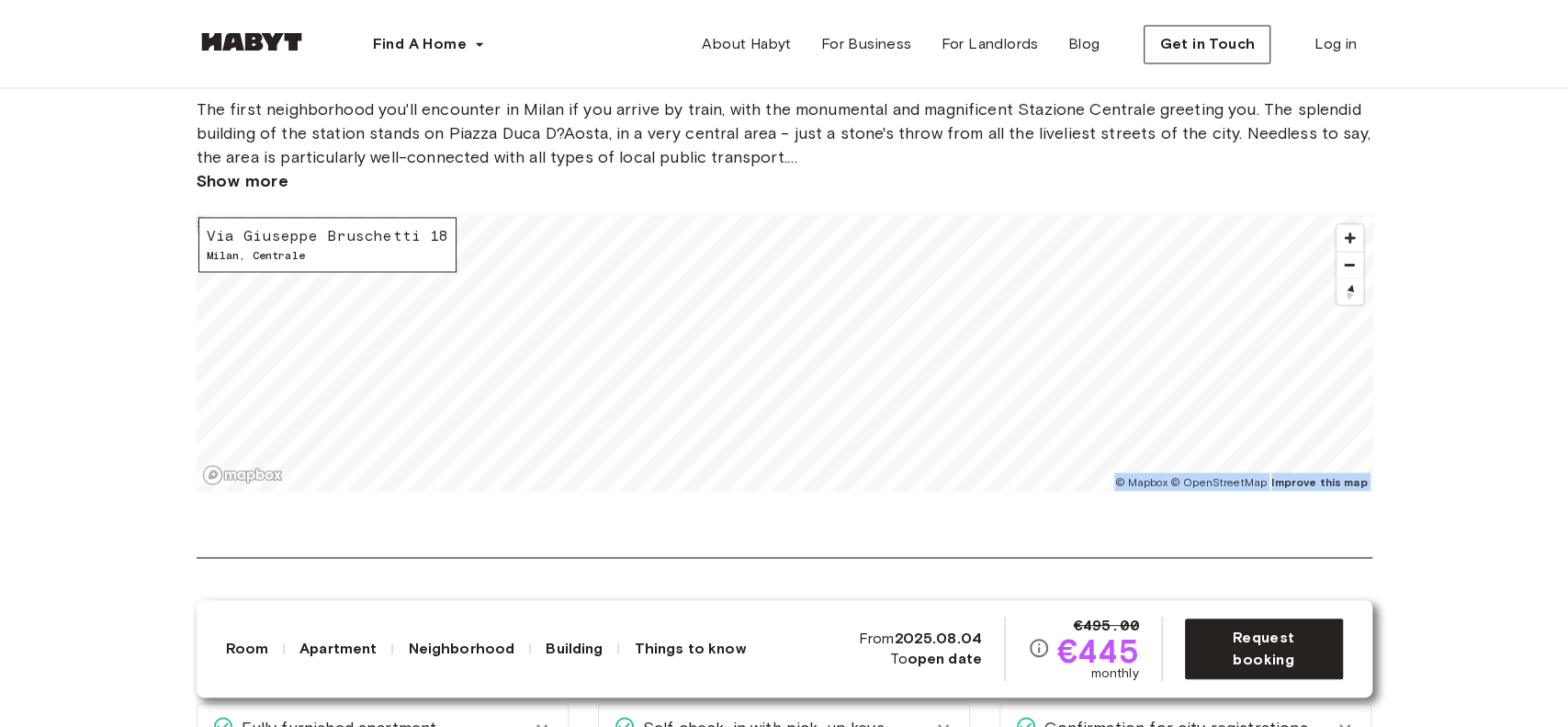 click on "About the neighborhood Open in Google Maps The first neighborhood you'll encounter in [CITY] if you arrive by train, with the monumental and magnificent Stazione Centrale greeting you. The splendid building of the station stands on Piazza Duca D?Aosta, in a very central area - just a stone's throw from all the liveliest streets of the city. Needless to say, the area is particularly well-connected with all types of local public transport. In this location, you’ll have everything you need, including the ease and convenience of your Habyt home! Please note that additional charges apply: -Duty stamp: €32 (one-time charge) -Tax obligations: 1% of your annual rent -Closing contract costs: €67 (one-time charge at the end of the contract) Show more Via Giuseppe Bruschetti 18 [CITY],   [CITY] © Mapbox   © OpenStreetMap   Improve this map $" at bounding box center (784, 289) 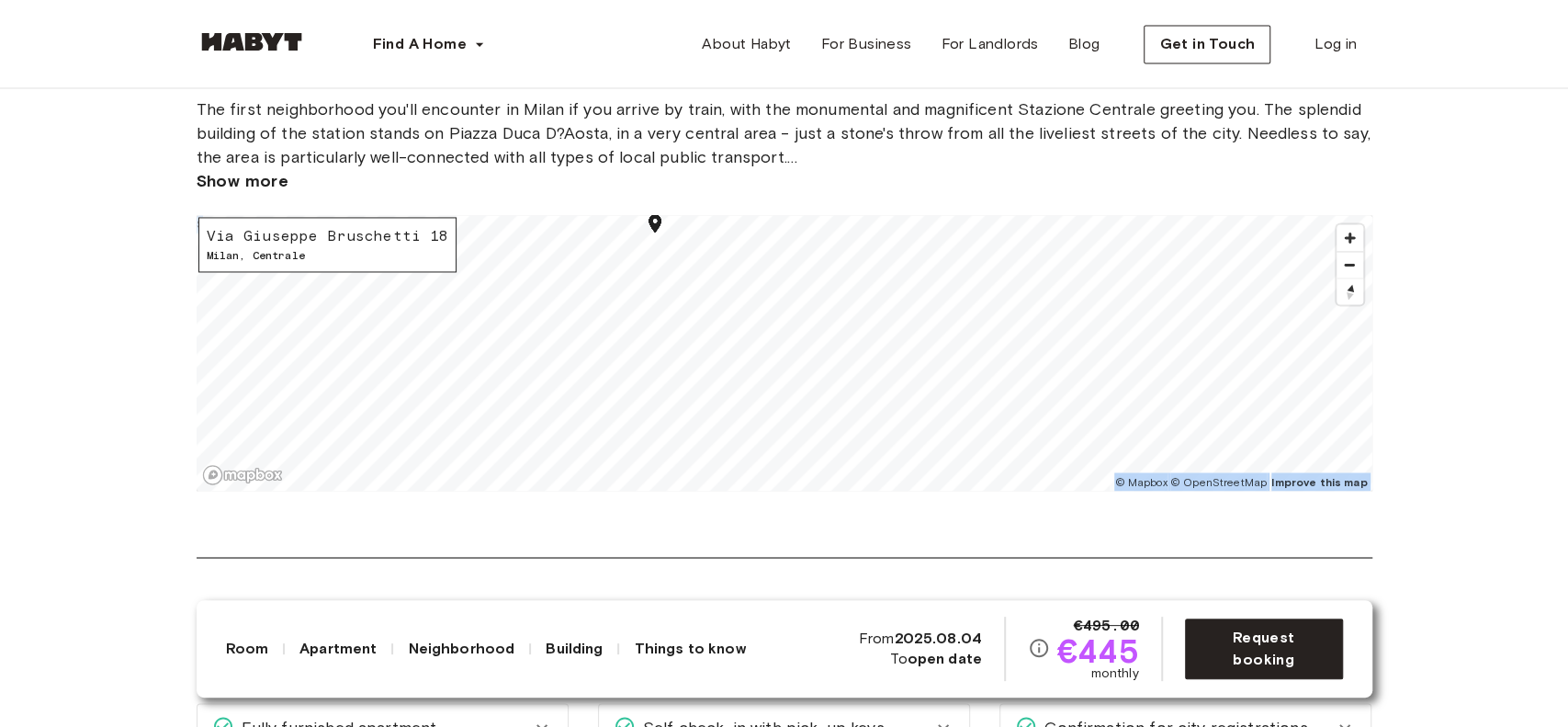 scroll, scrollTop: 1941, scrollLeft: 0, axis: vertical 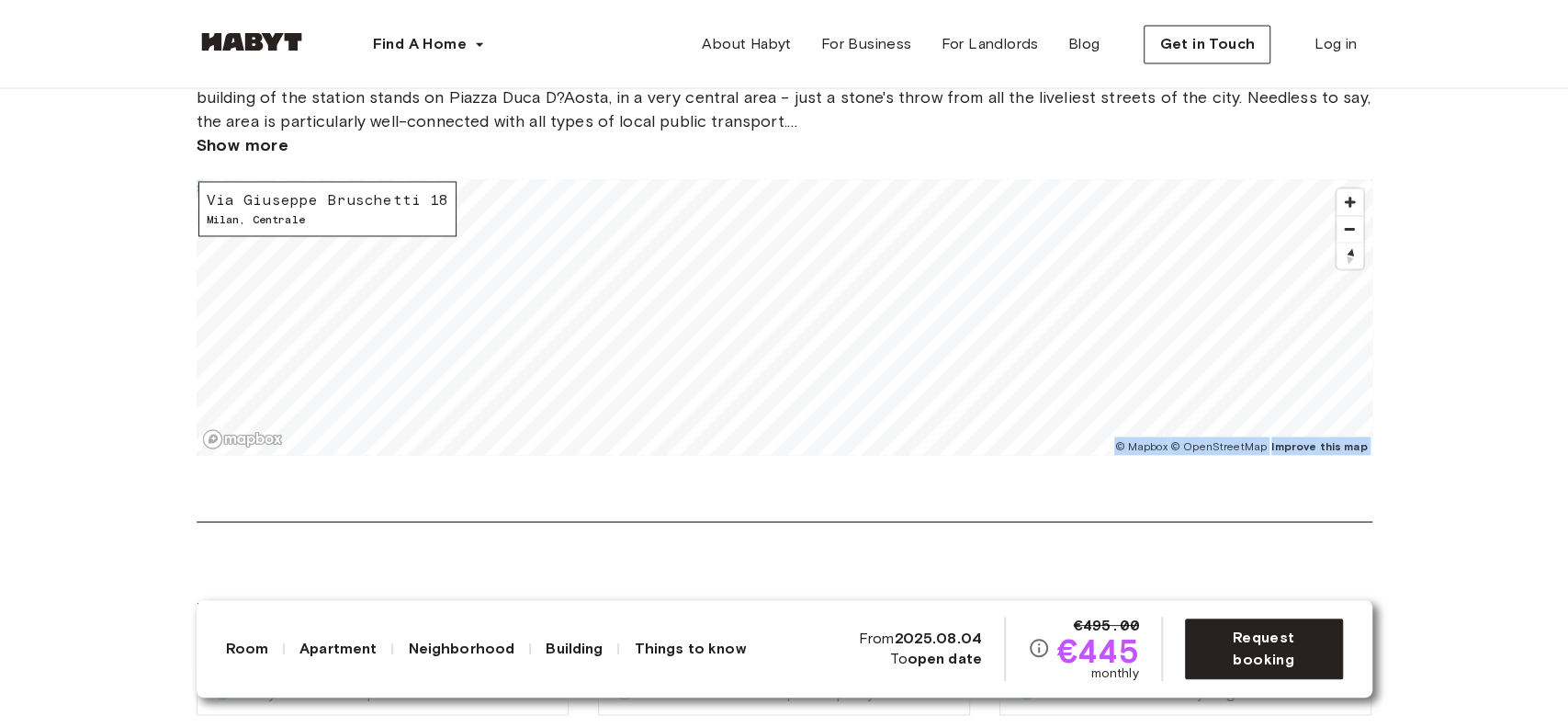 drag, startPoint x: 827, startPoint y: 494, endPoint x: 728, endPoint y: 184, distance: 325.42434 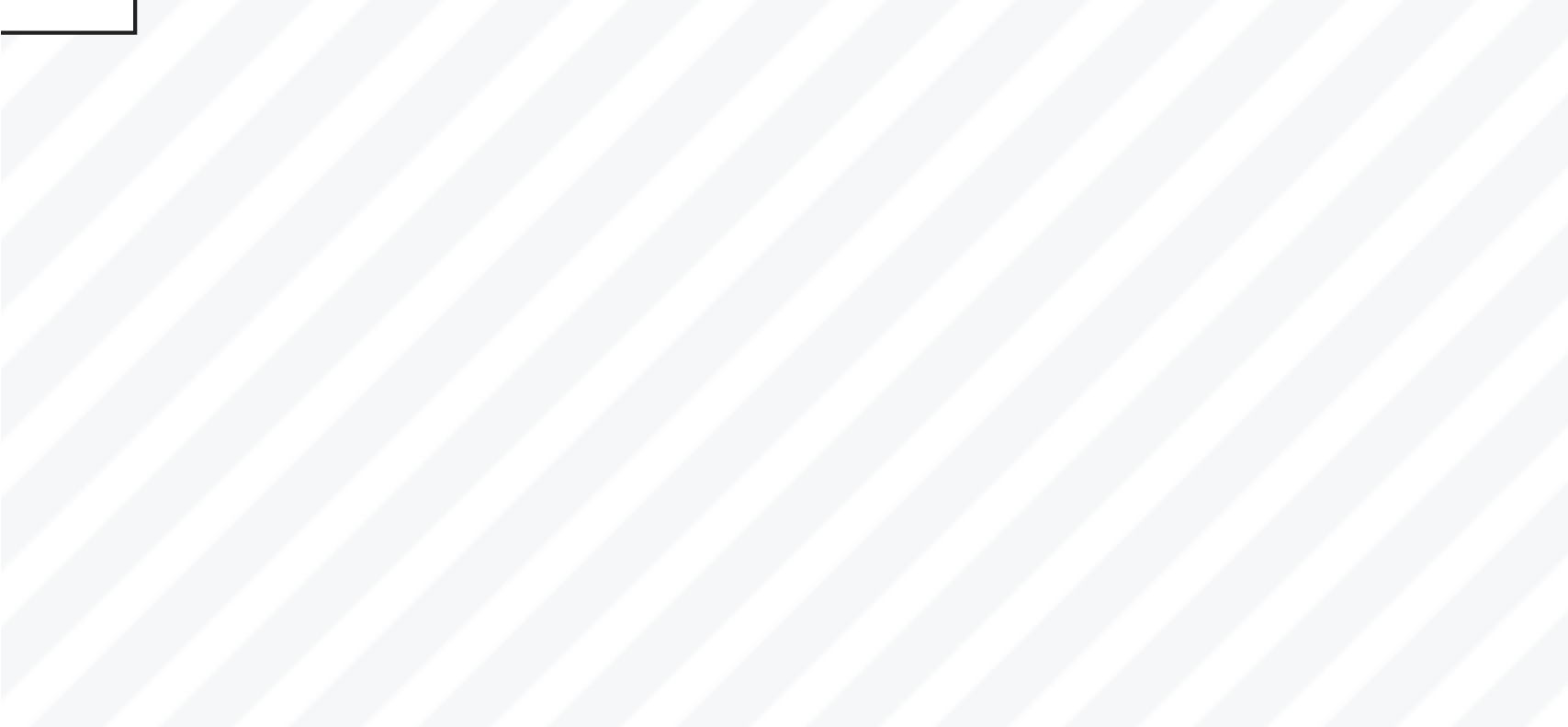 scroll, scrollTop: 1941, scrollLeft: 0, axis: vertical 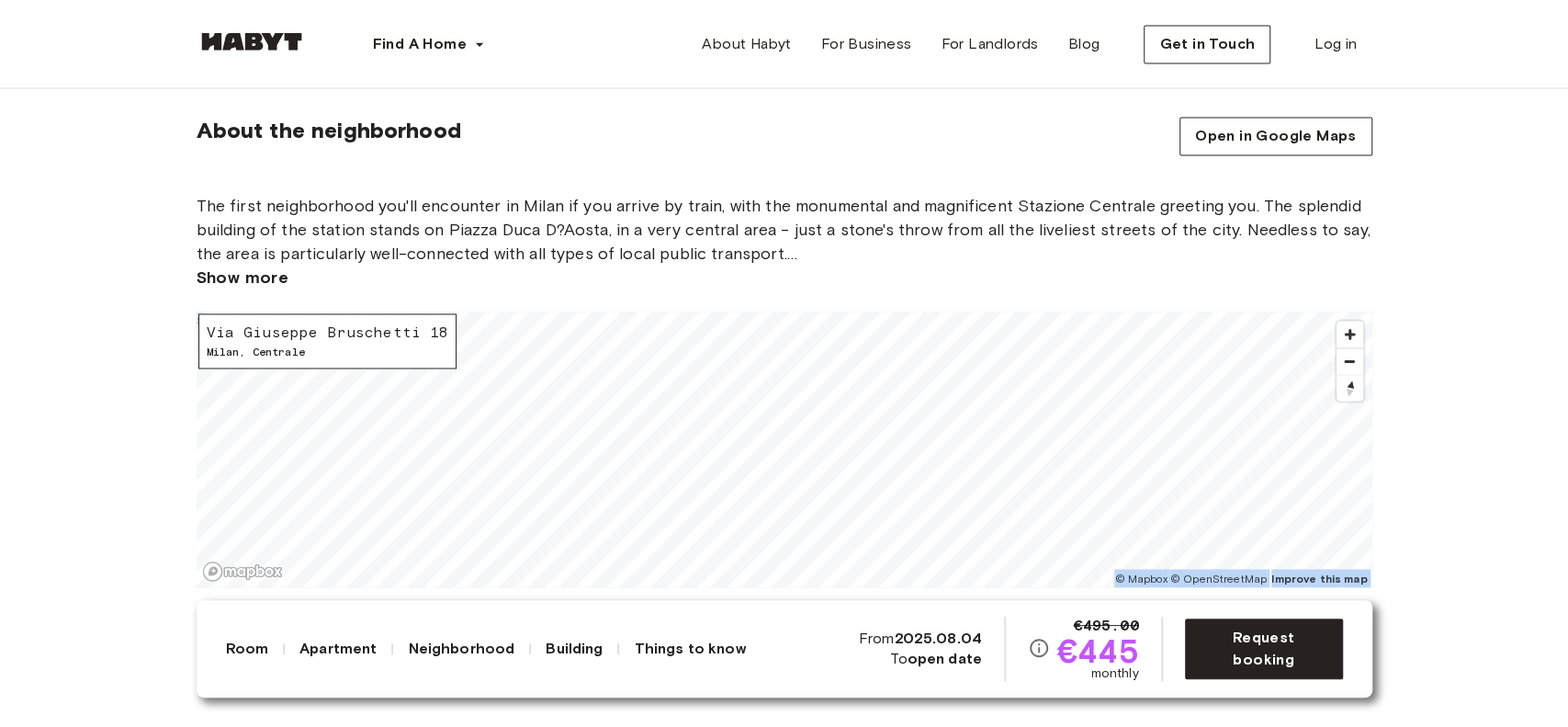 click on "Via Giuseppe Bruschetti 18 [CITY], [CITY] © Mapbox   © OpenStreetMap   Improve this map $" at bounding box center (784, 449) 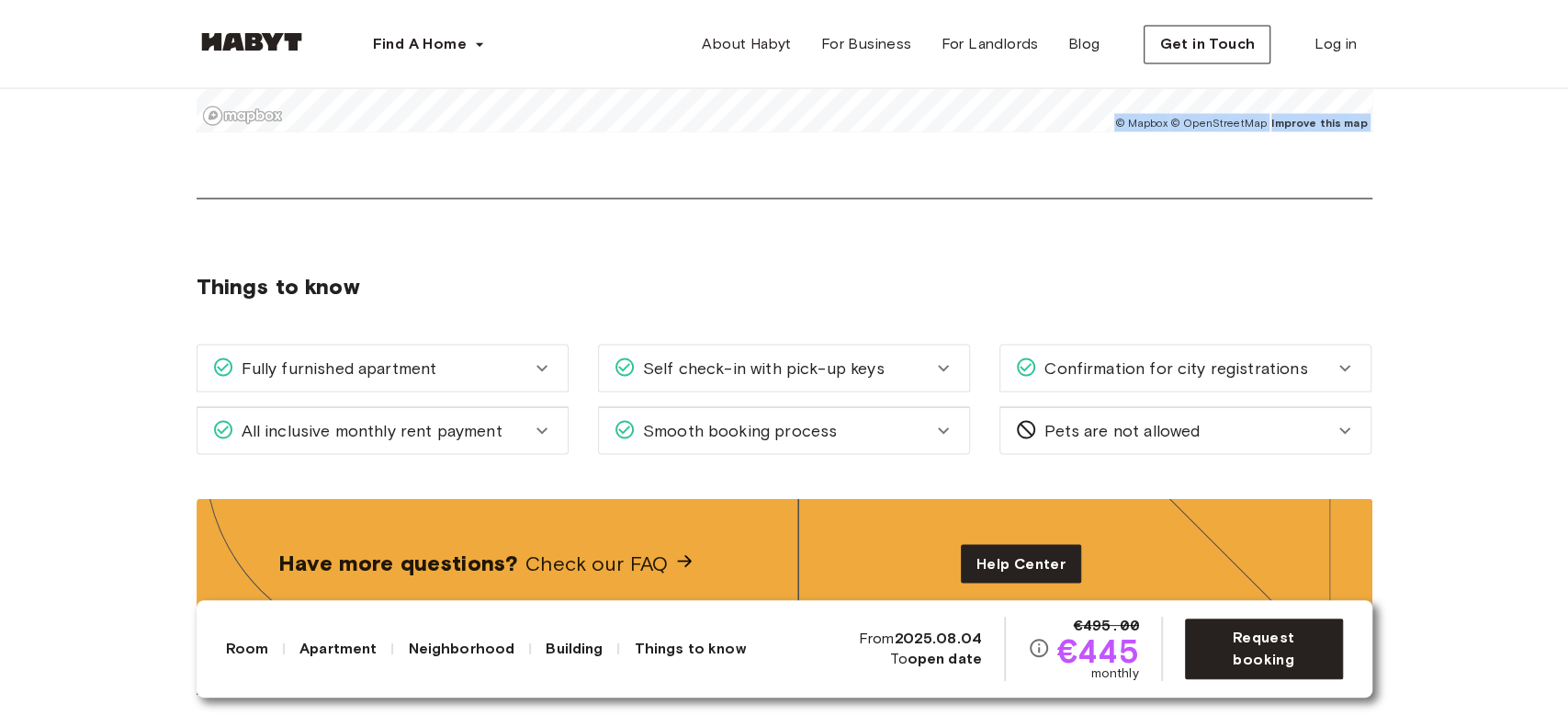 scroll, scrollTop: 2277, scrollLeft: 0, axis: vertical 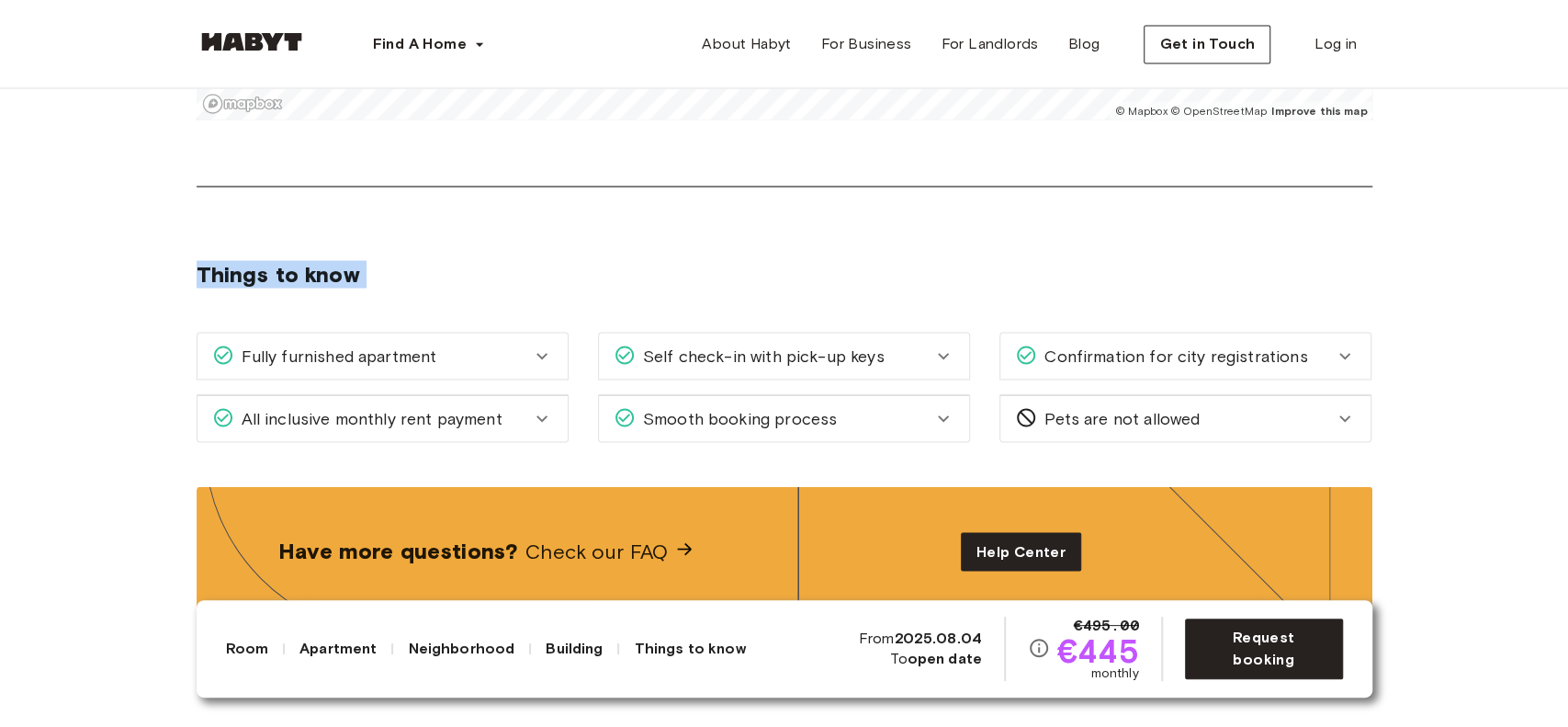 drag, startPoint x: 166, startPoint y: 267, endPoint x: 1245, endPoint y: 430, distance: 1091.2424 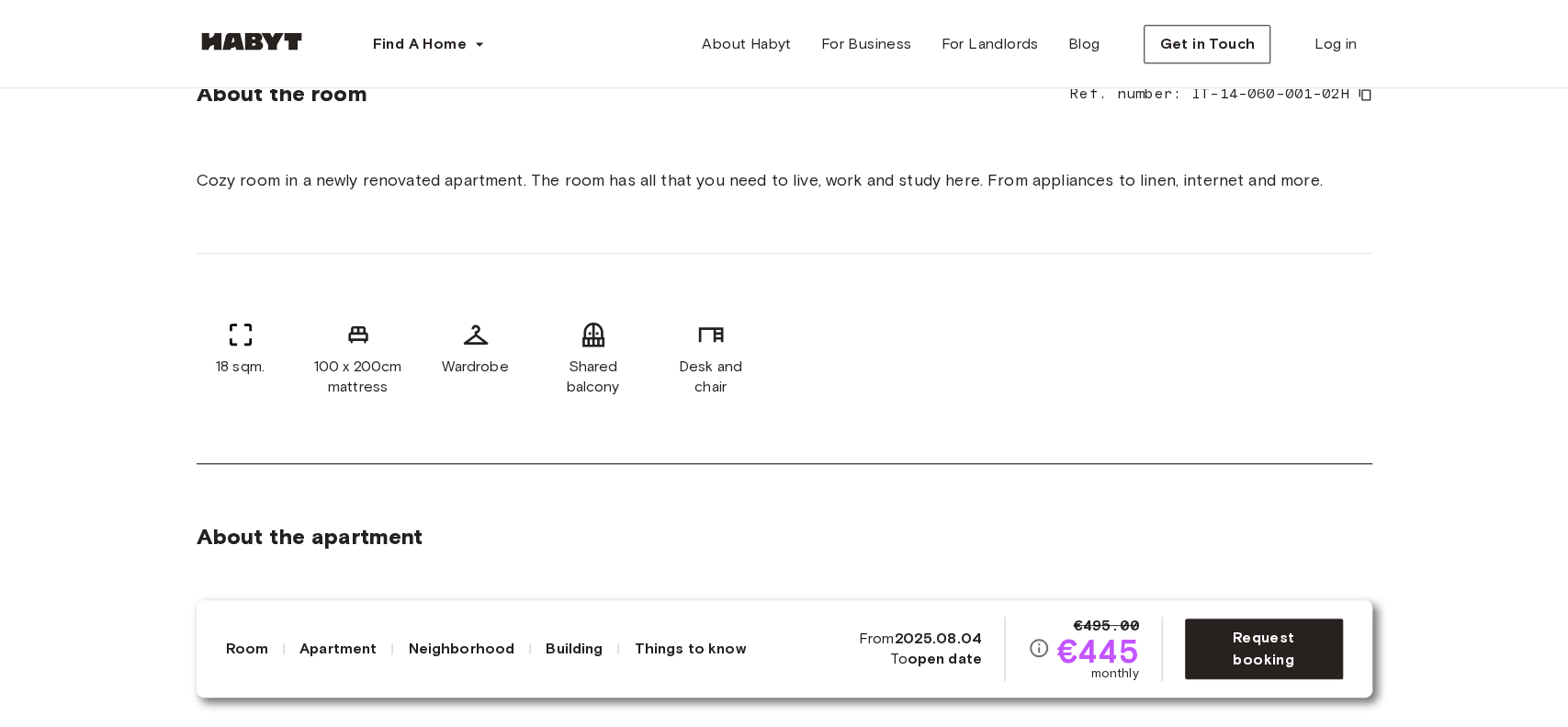 scroll, scrollTop: 695, scrollLeft: 0, axis: vertical 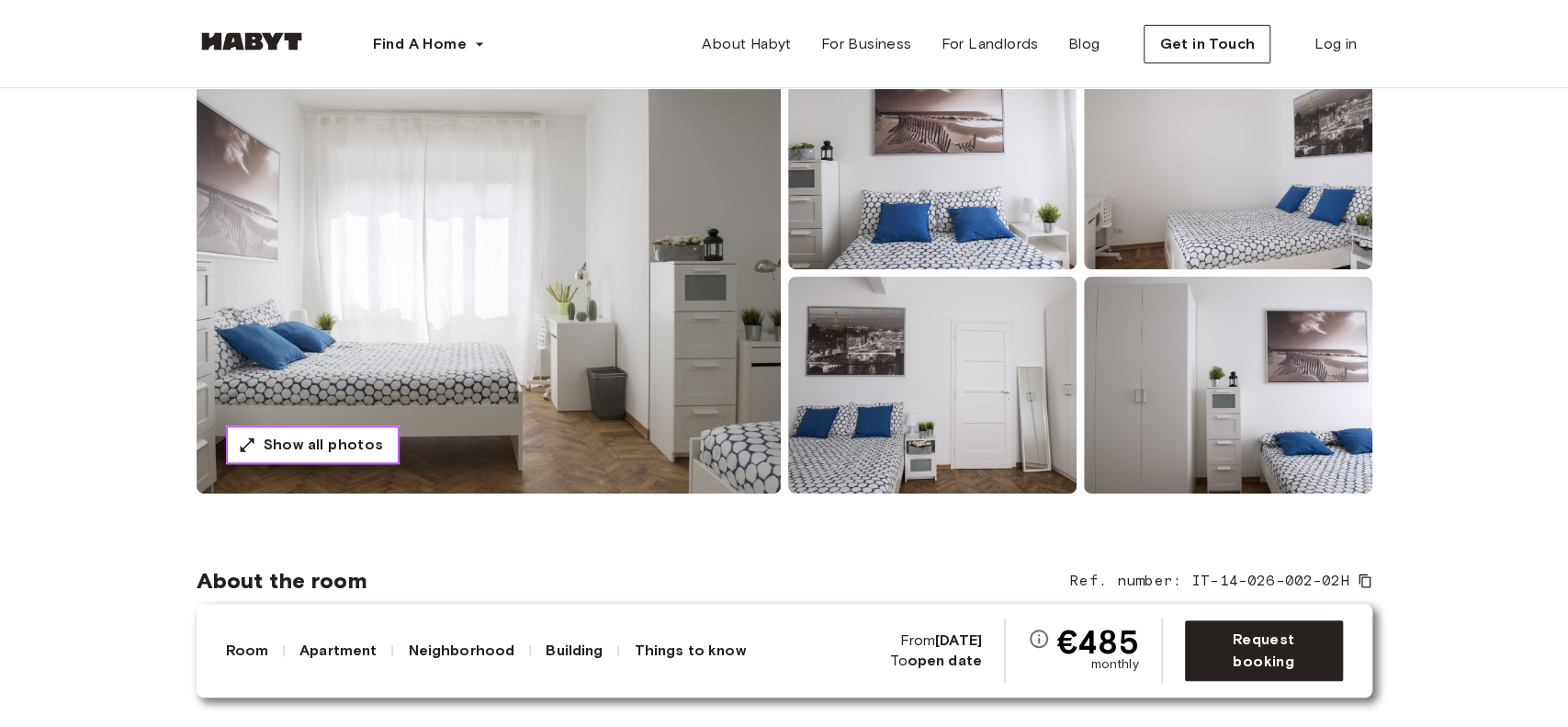 click on "Show all photos" at bounding box center (323, 445) 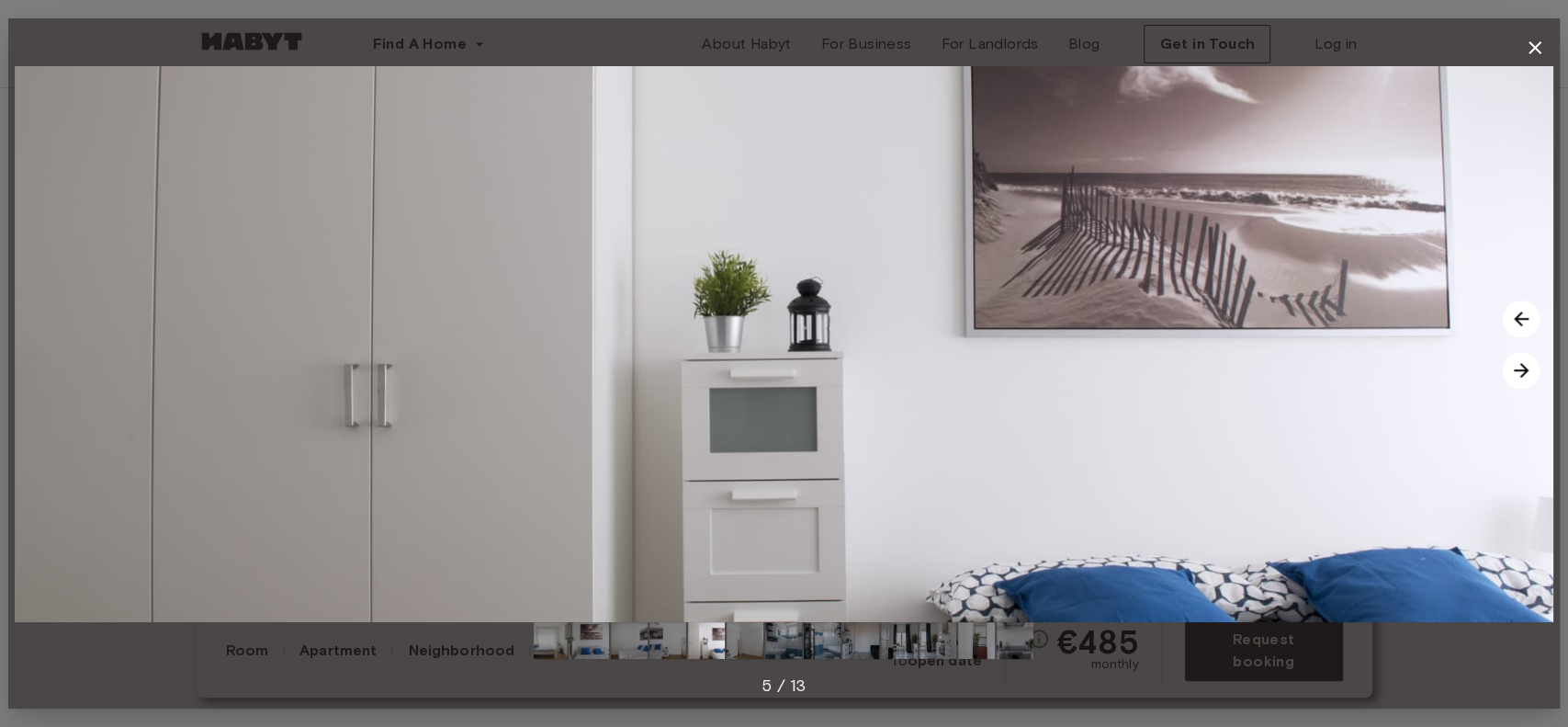 click 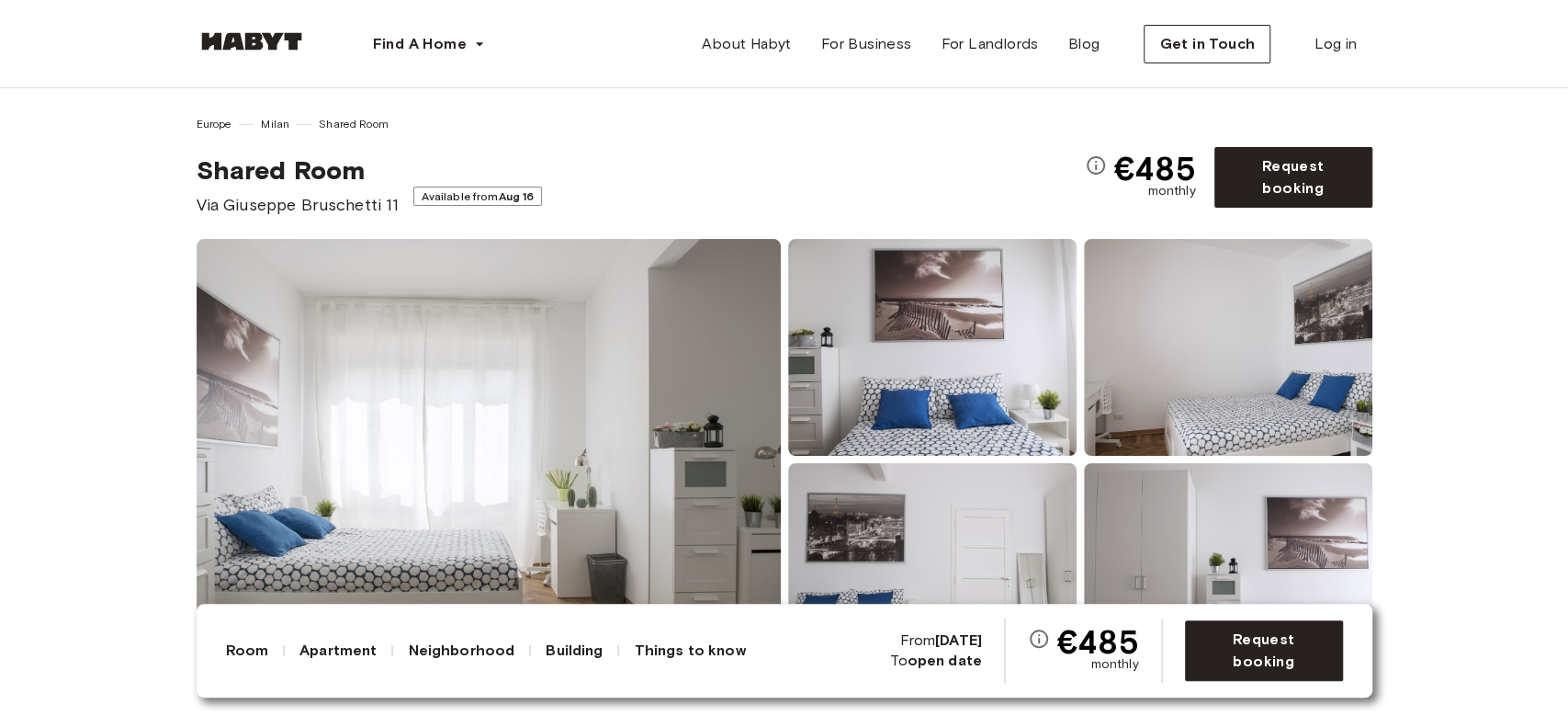 scroll, scrollTop: 0, scrollLeft: 0, axis: both 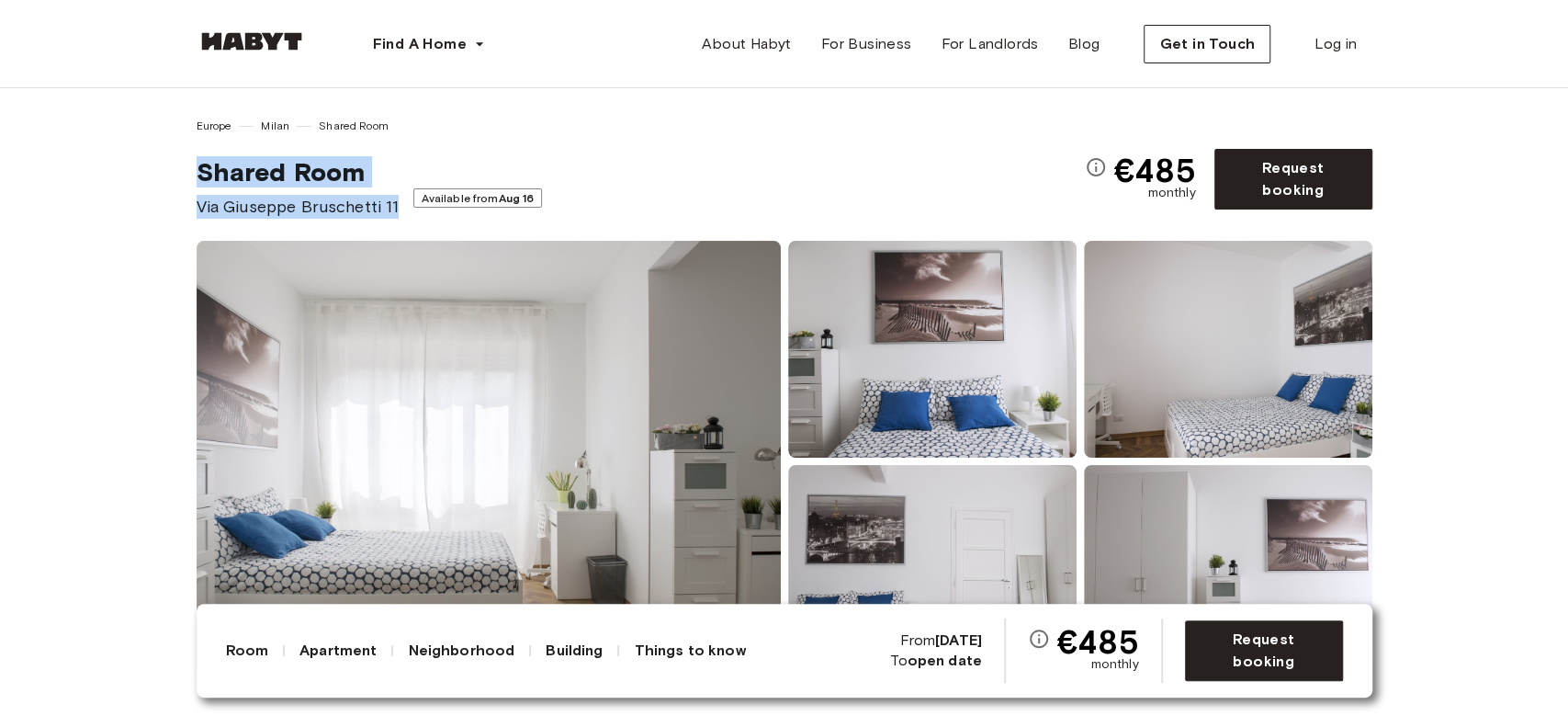 drag, startPoint x: 191, startPoint y: 168, endPoint x: 382, endPoint y: 206, distance: 194.74342 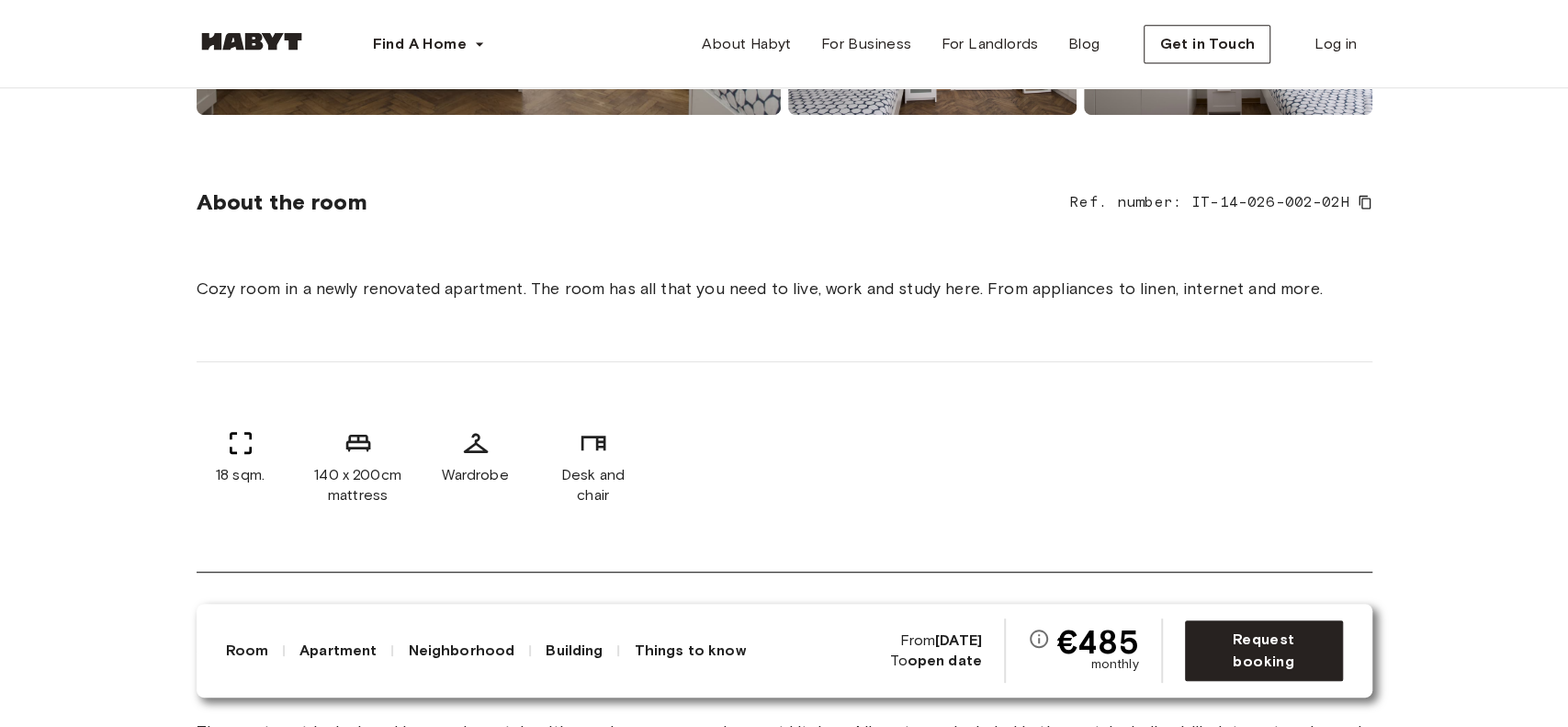 scroll, scrollTop: 570, scrollLeft: 0, axis: vertical 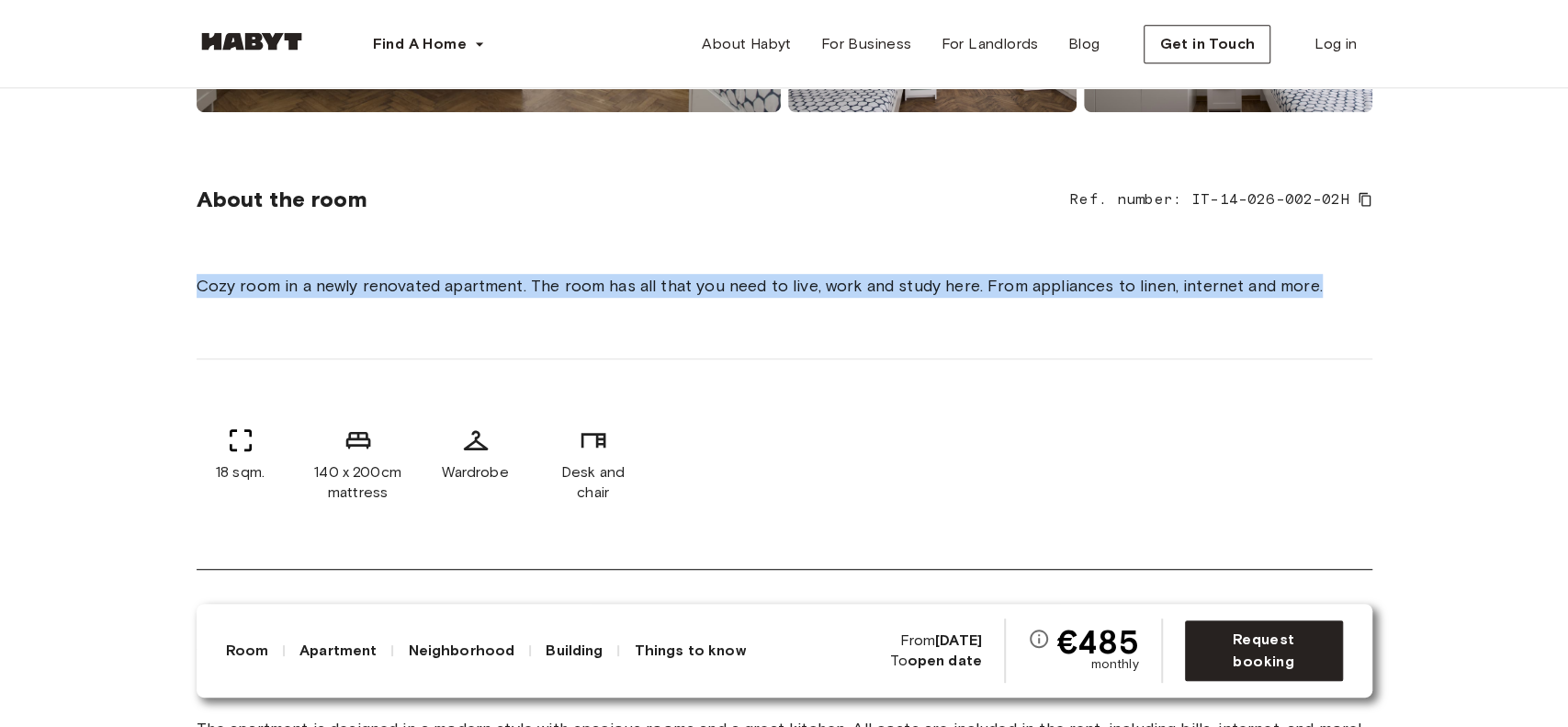 drag, startPoint x: 169, startPoint y: 278, endPoint x: 1345, endPoint y: 292, distance: 1176.0833 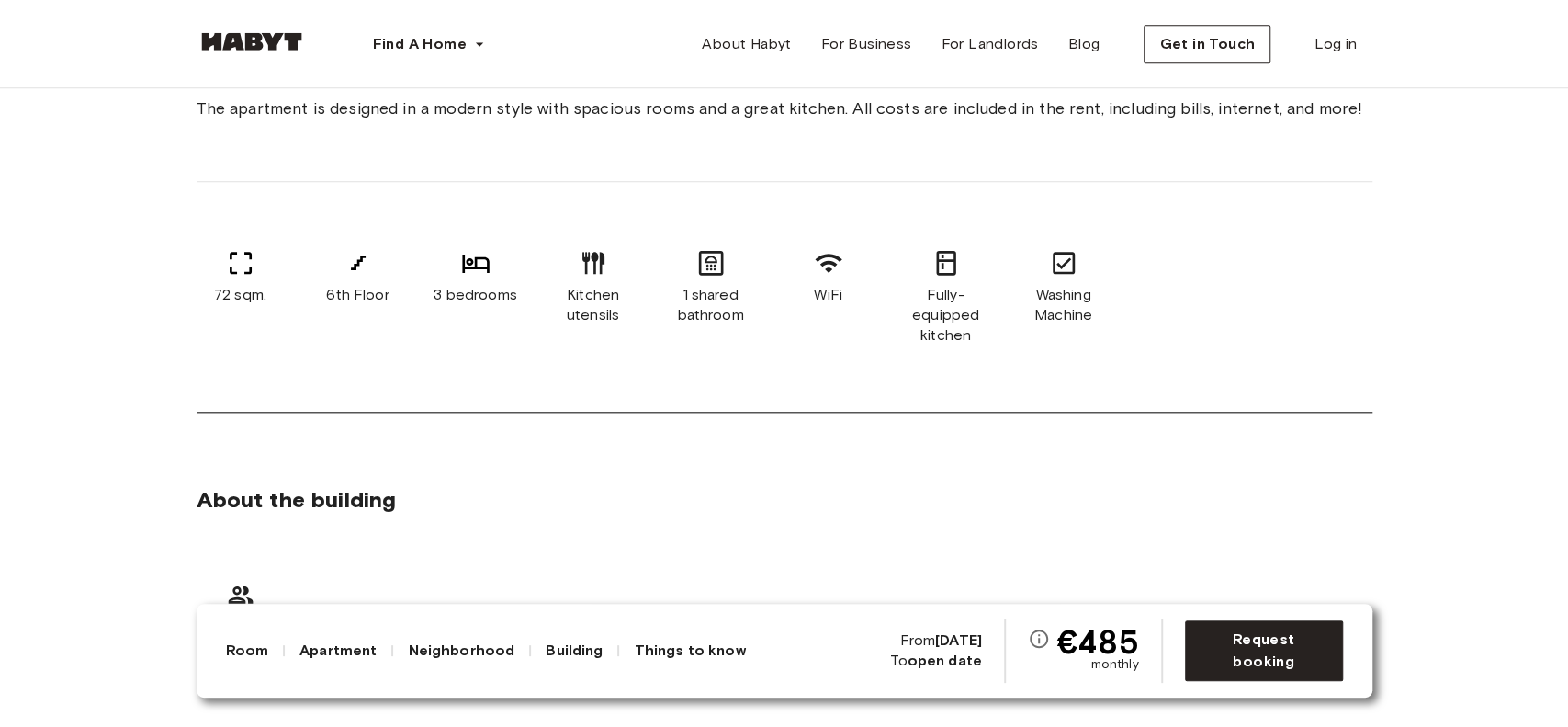 scroll, scrollTop: 1141, scrollLeft: 0, axis: vertical 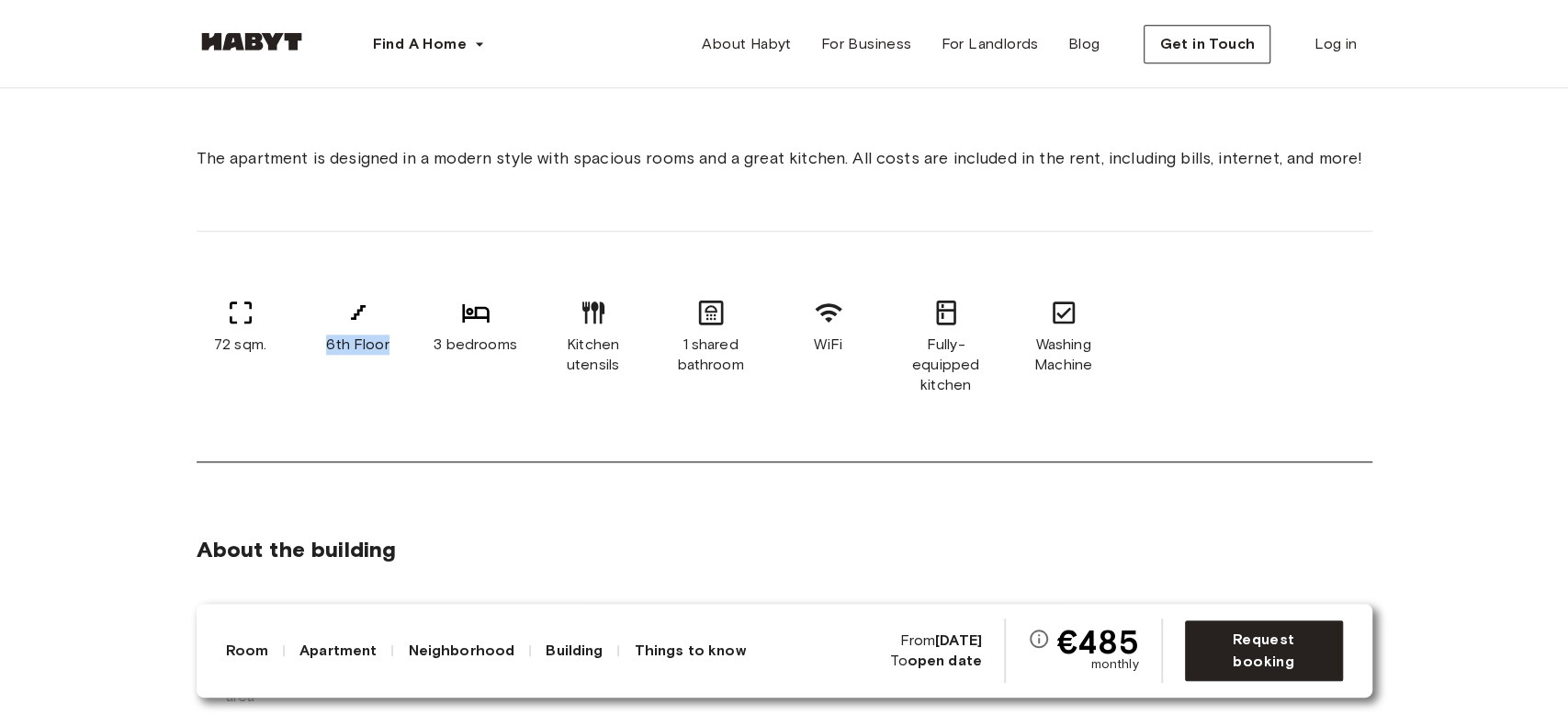 drag, startPoint x: 321, startPoint y: 370, endPoint x: 388, endPoint y: 368, distance: 67.02984 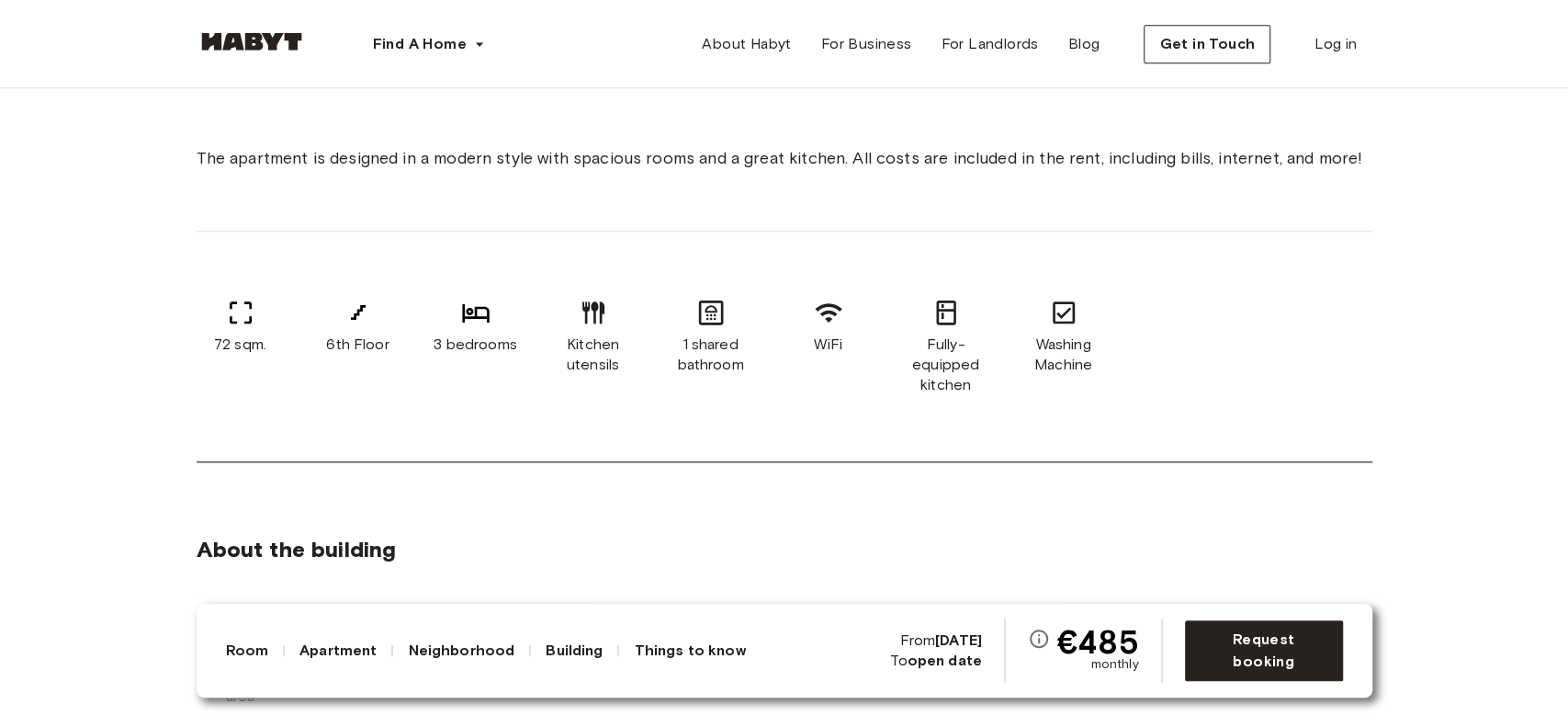 click on "About the building Community area" at bounding box center [784, 618] 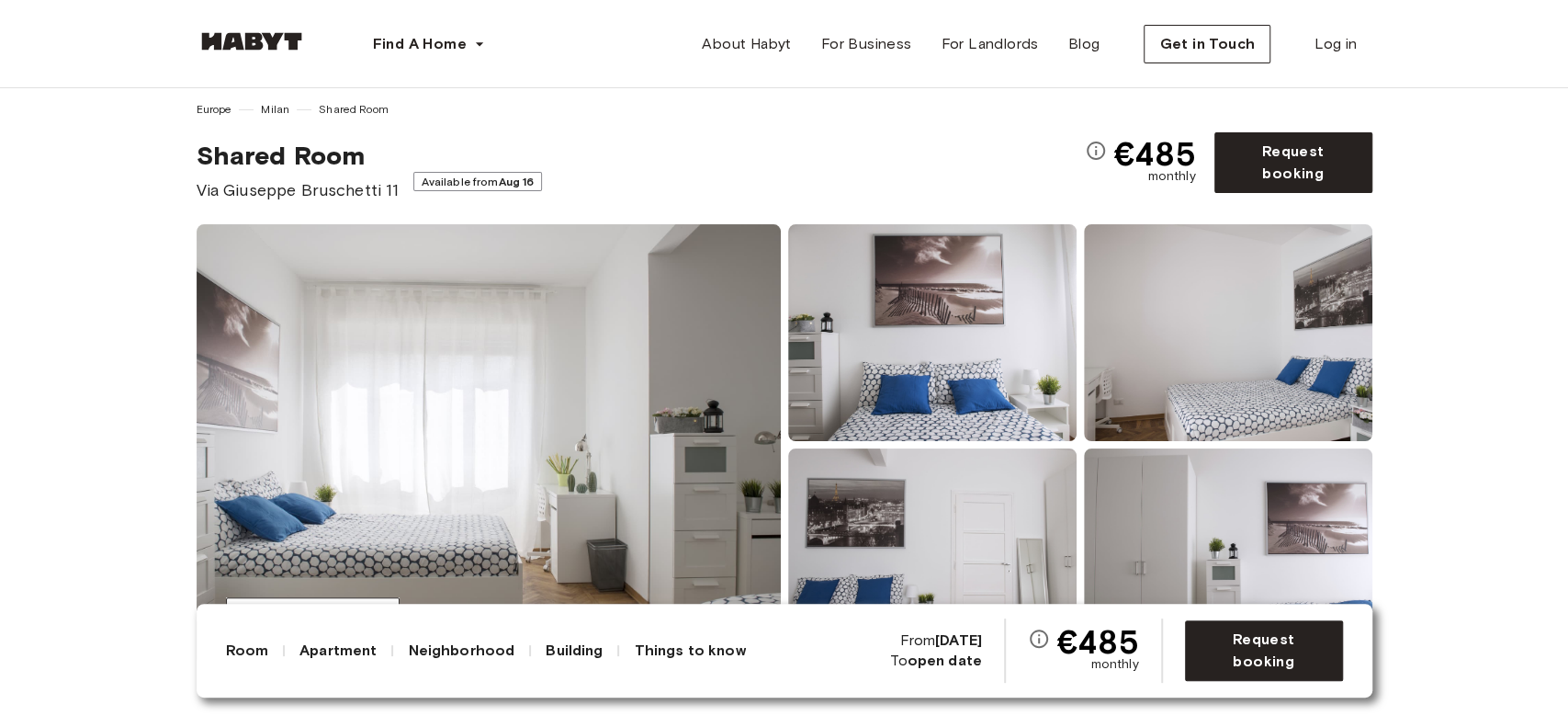 scroll, scrollTop: 0, scrollLeft: 0, axis: both 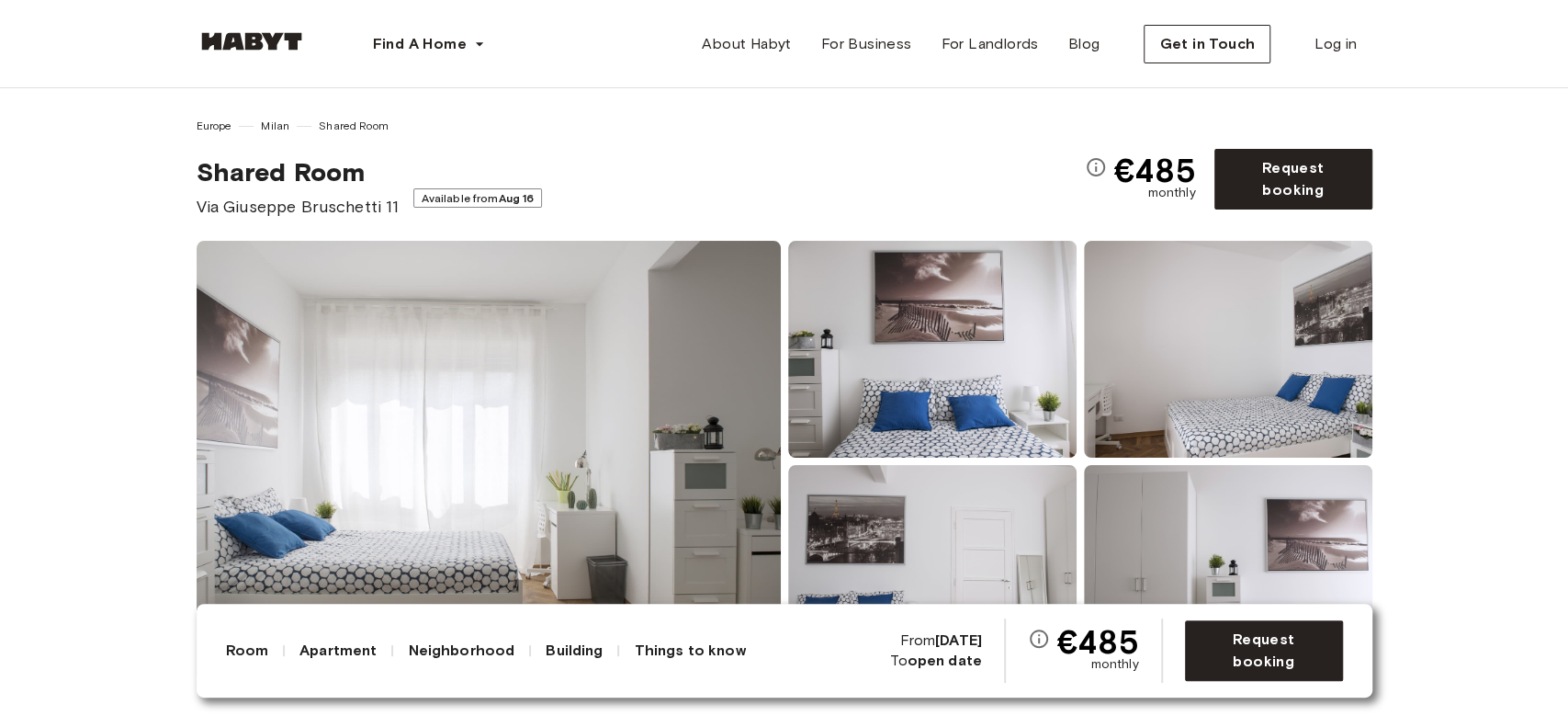 click on "Europe Milan Shared Room Shared Room Via Giuseppe Bruschetti 11 Available from  Aug 16" at bounding box center [640, 168] 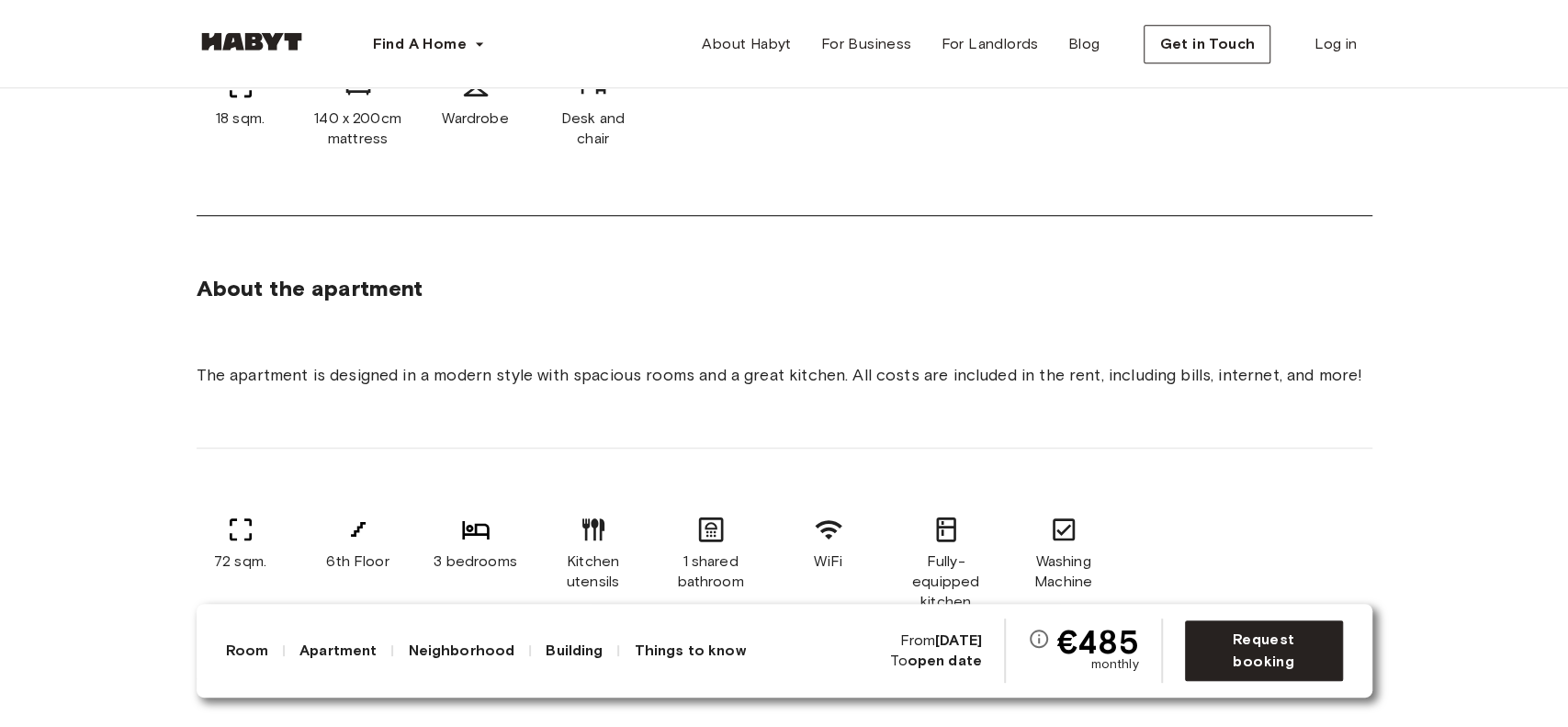 scroll, scrollTop: 936, scrollLeft: 0, axis: vertical 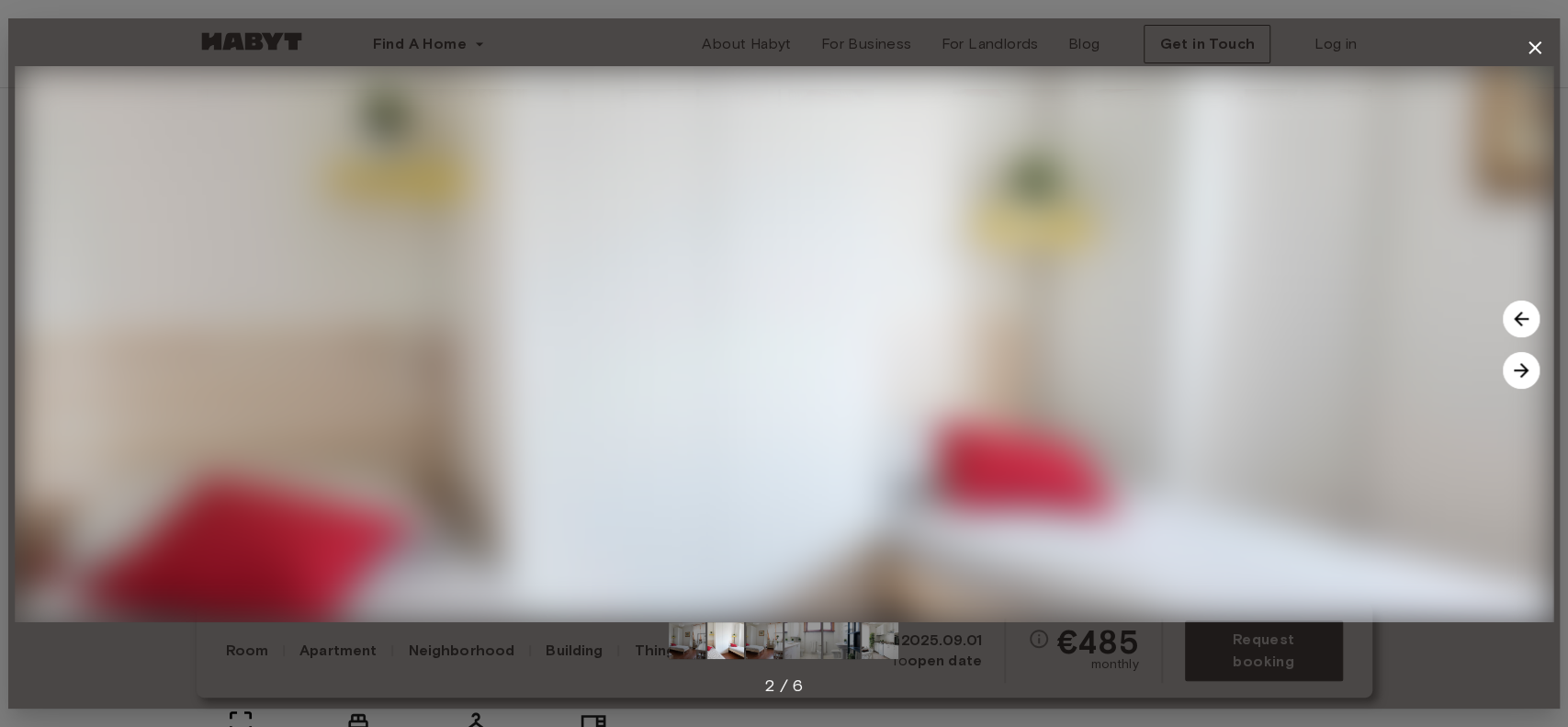click at bounding box center [1521, 370] 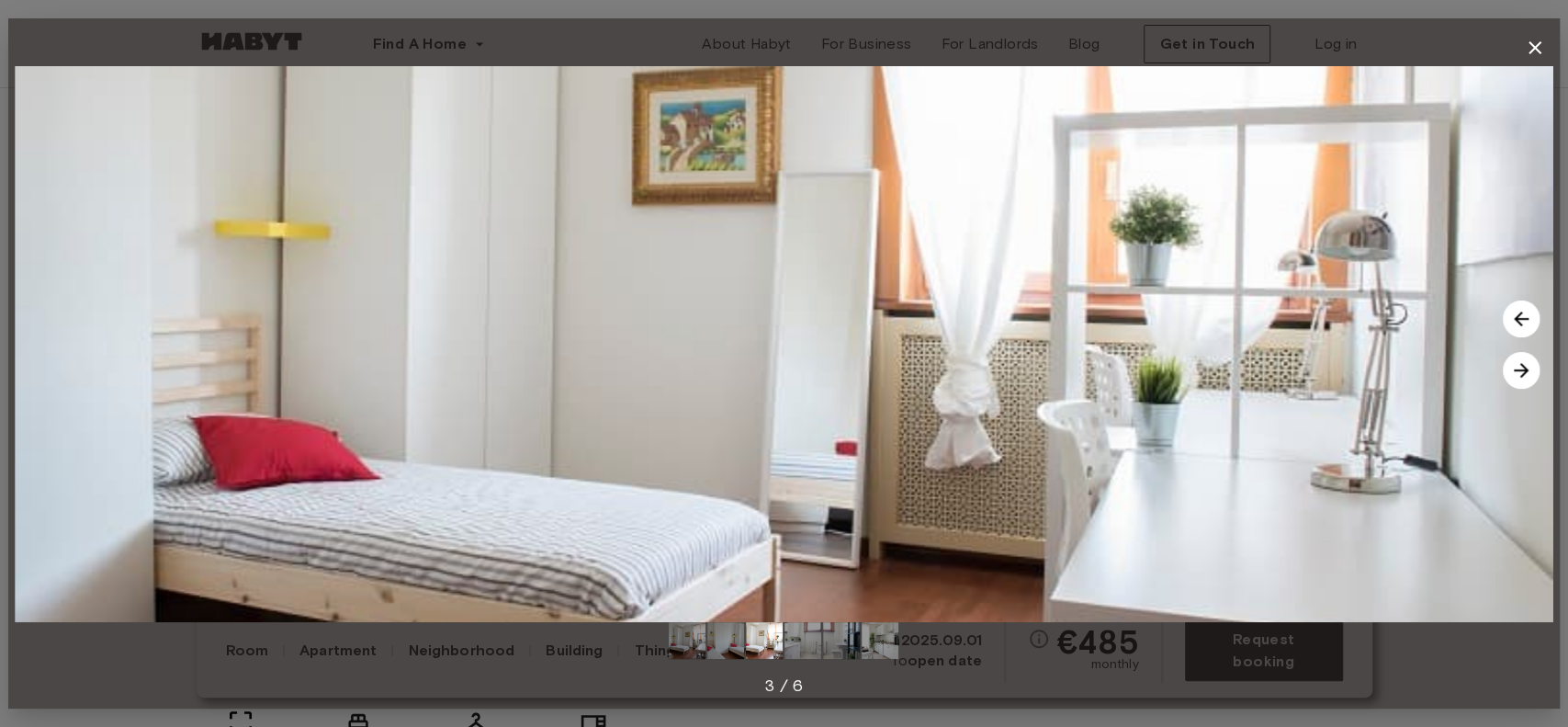 click at bounding box center [1521, 370] 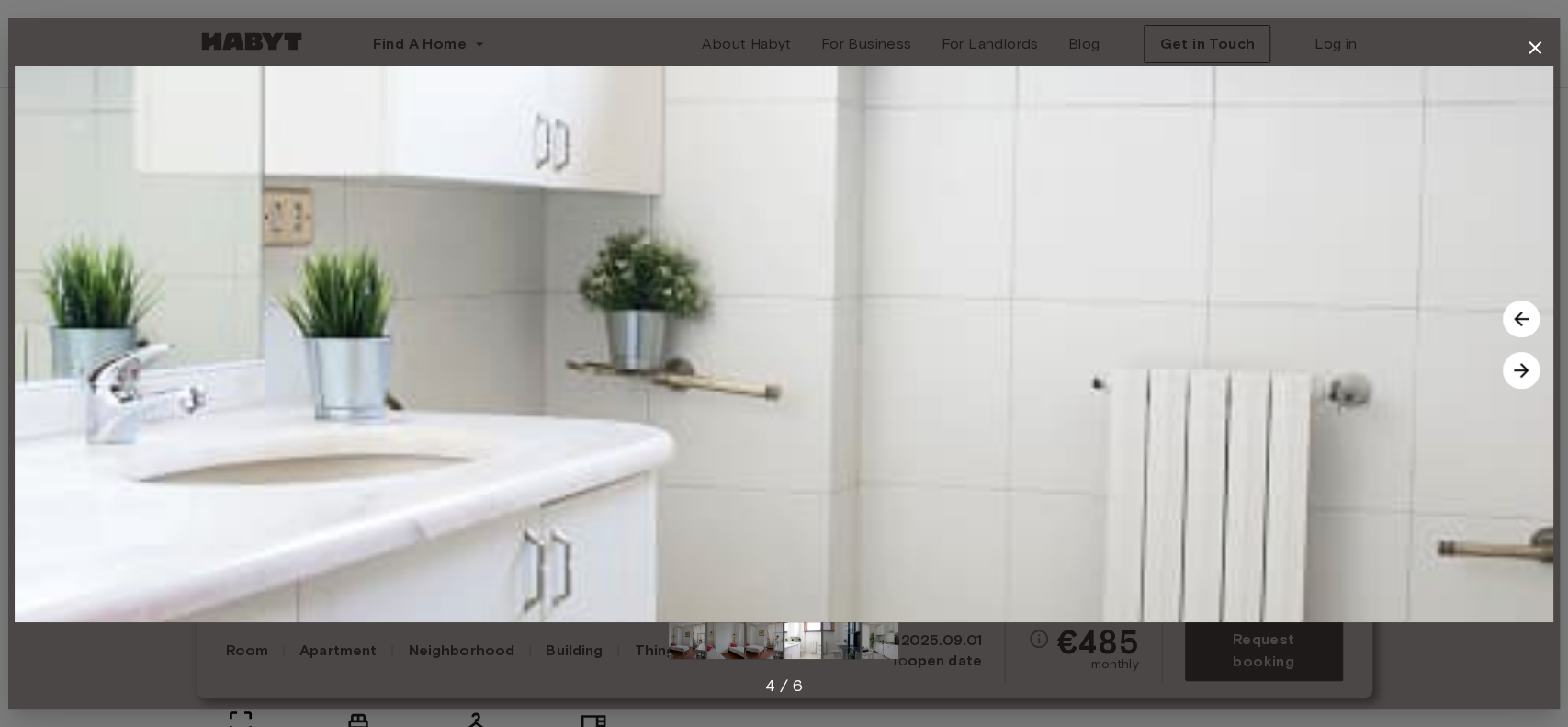 click at bounding box center [1521, 370] 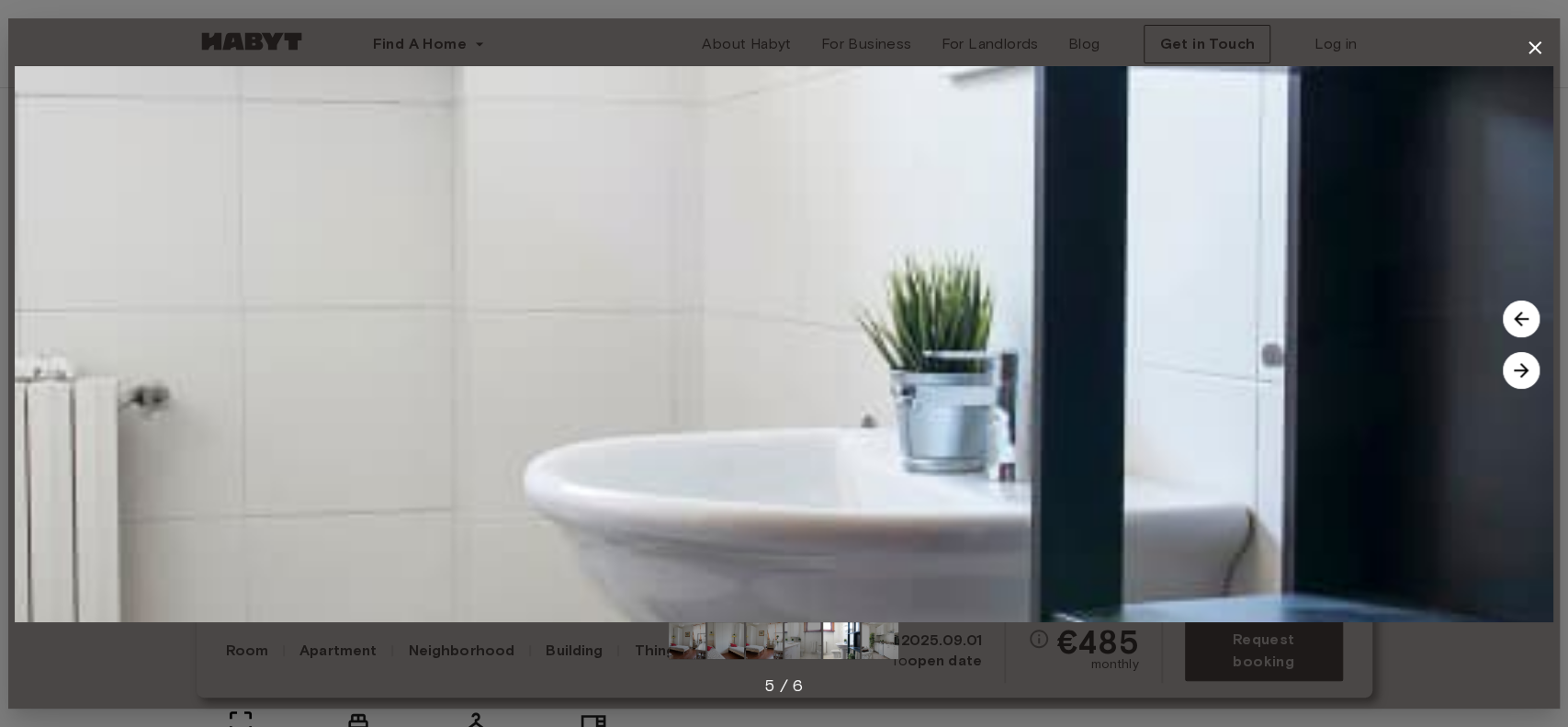 click at bounding box center (1521, 370) 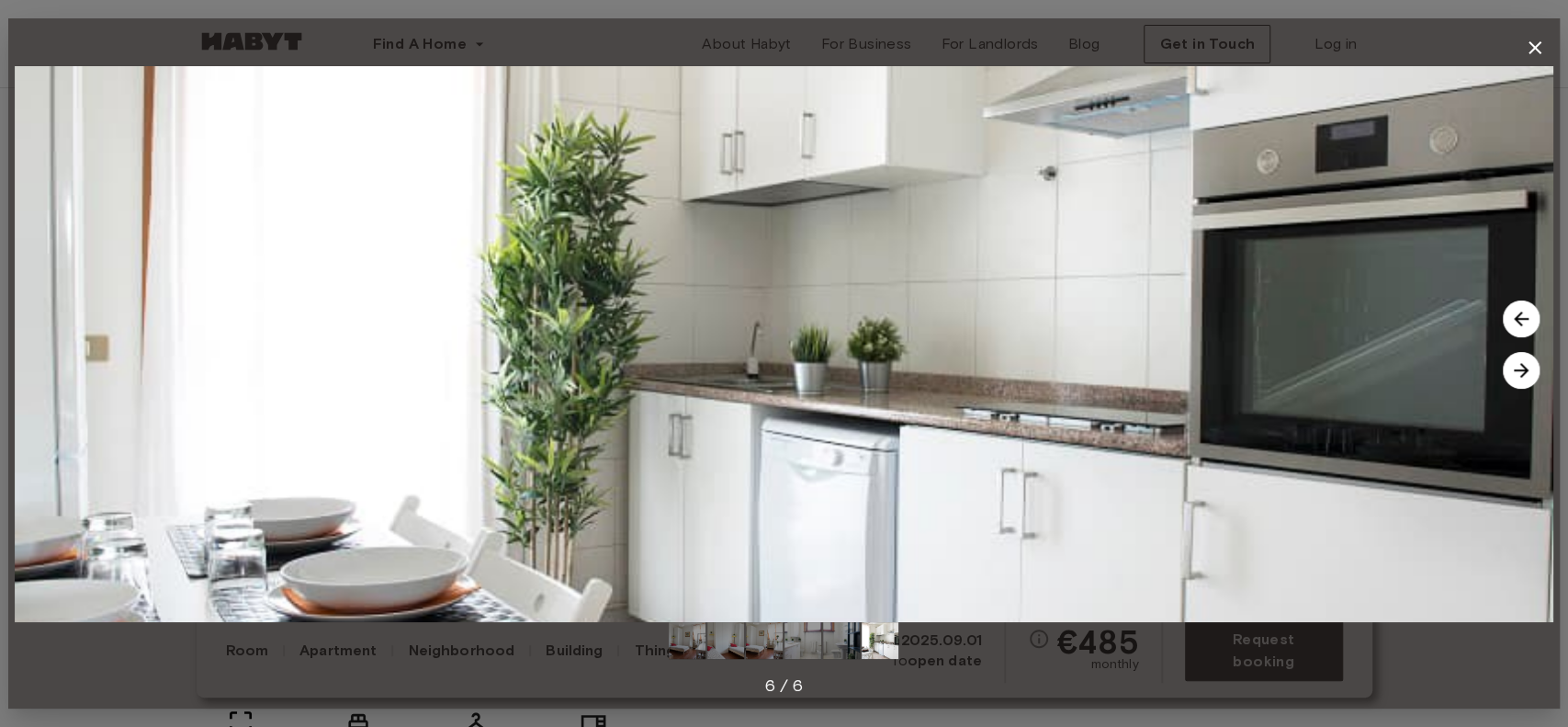 click 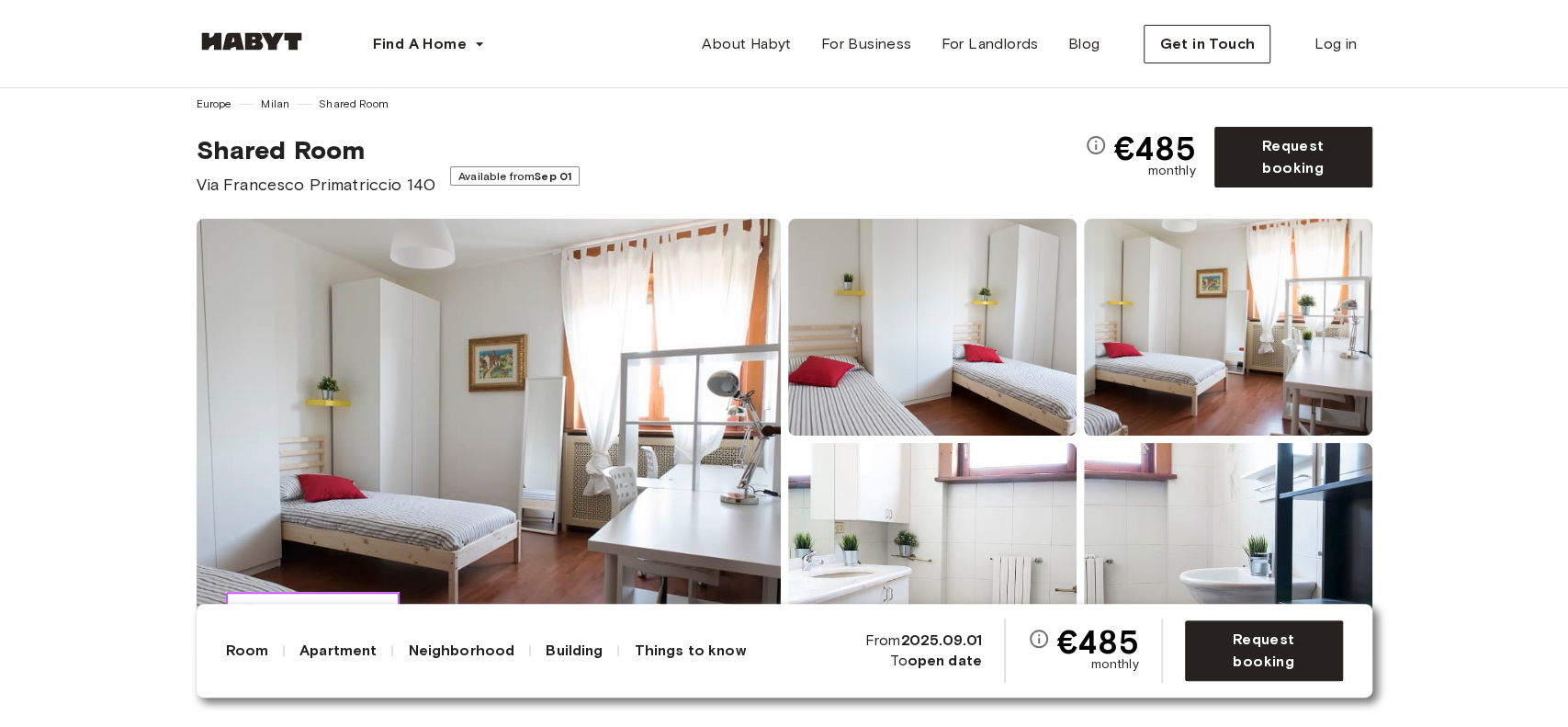 scroll, scrollTop: 0, scrollLeft: 0, axis: both 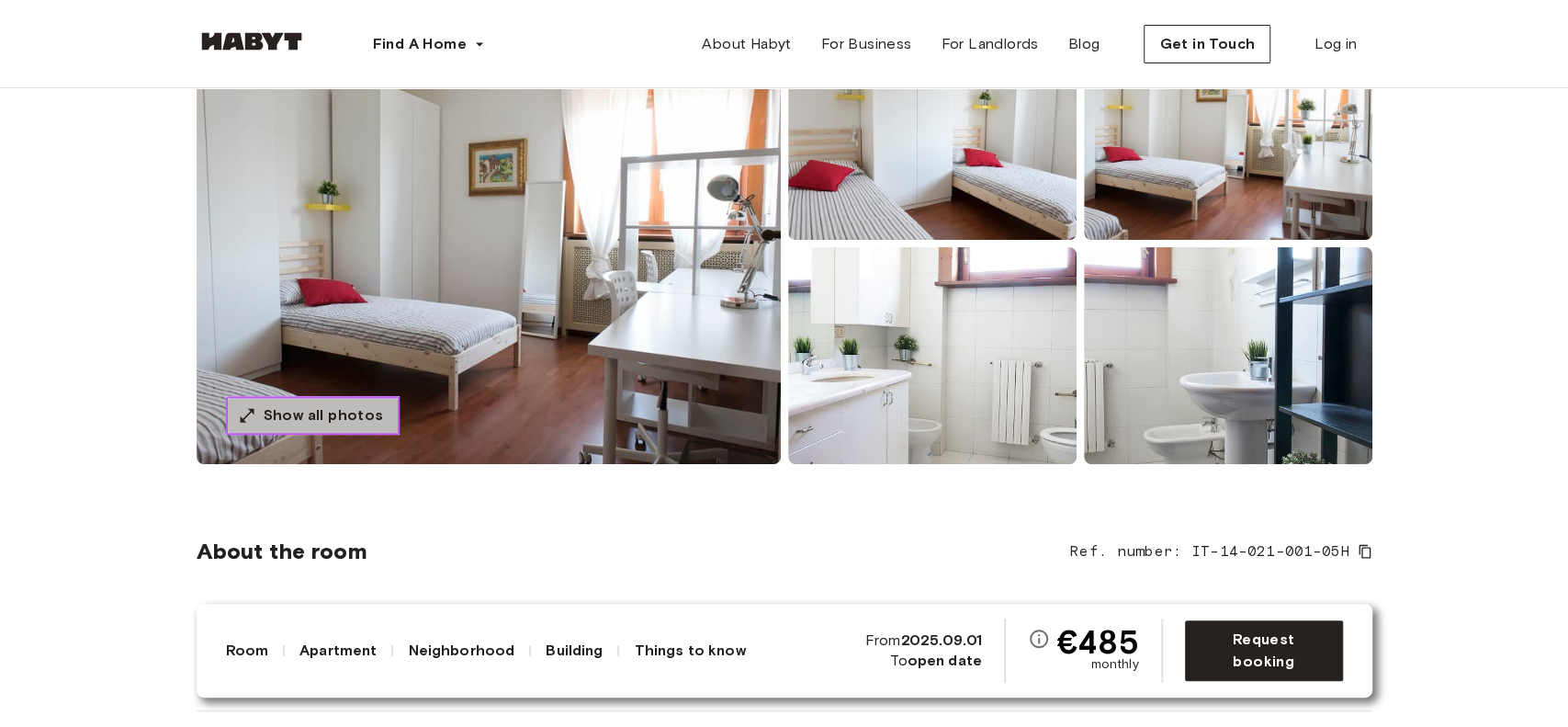 click on "Show all photos" at bounding box center (323, 415) 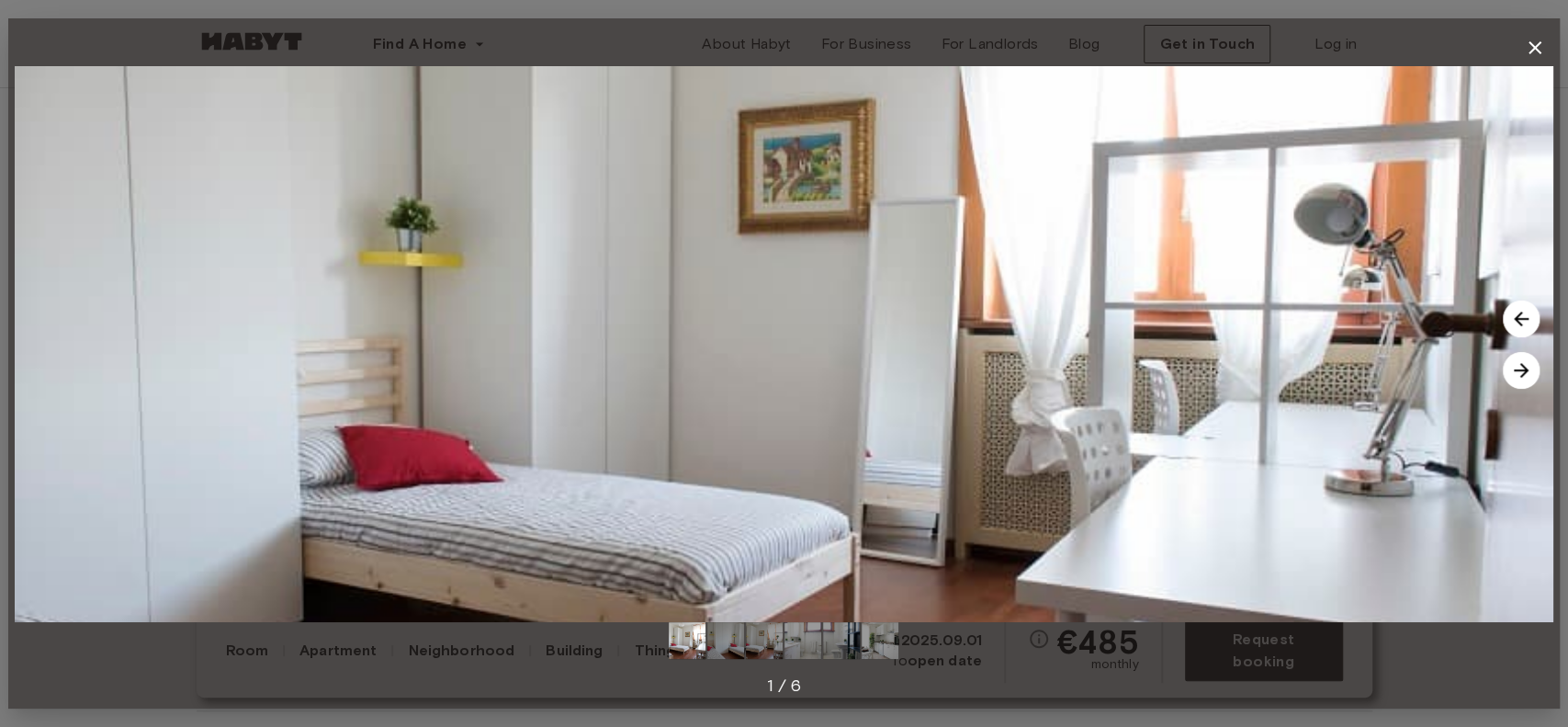 click at bounding box center (726, 641) 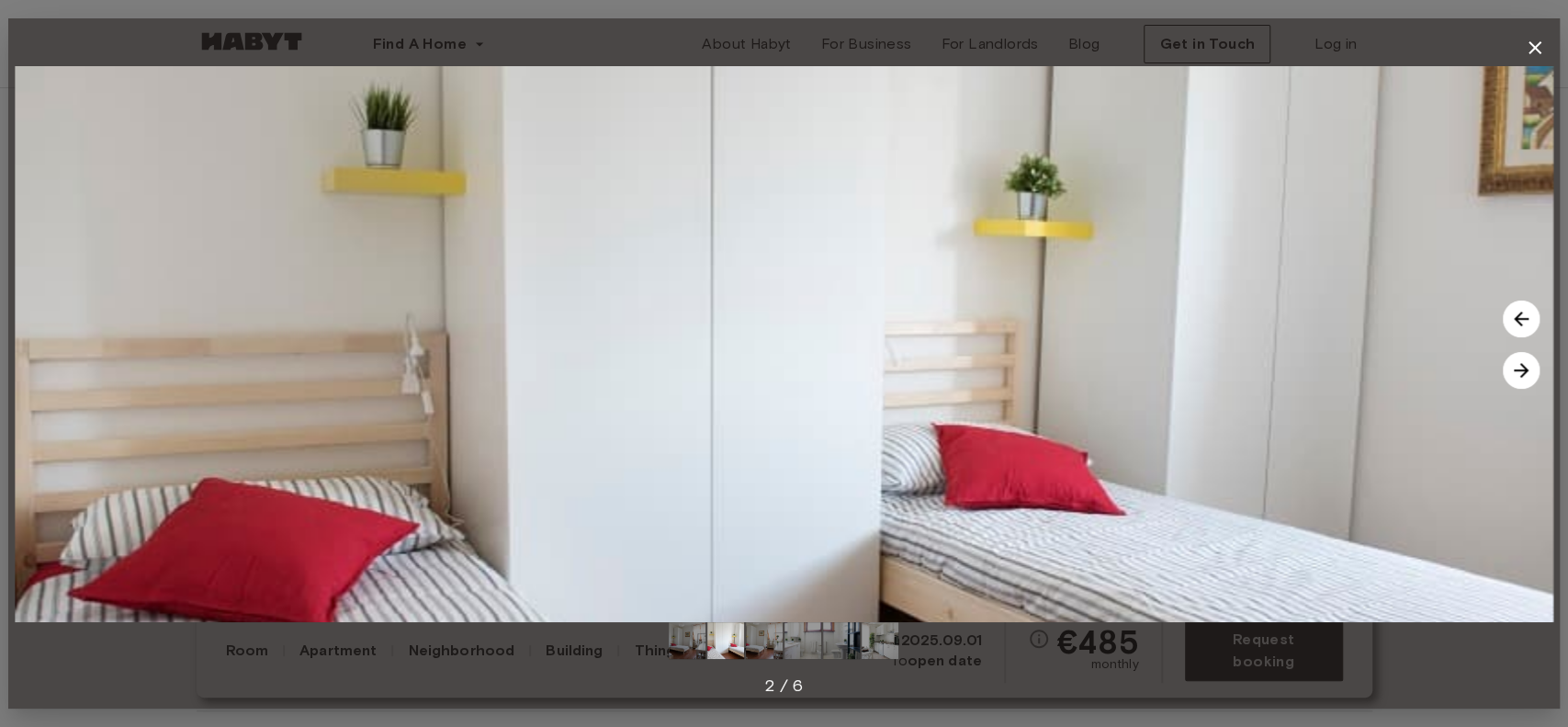 click at bounding box center (803, 641) 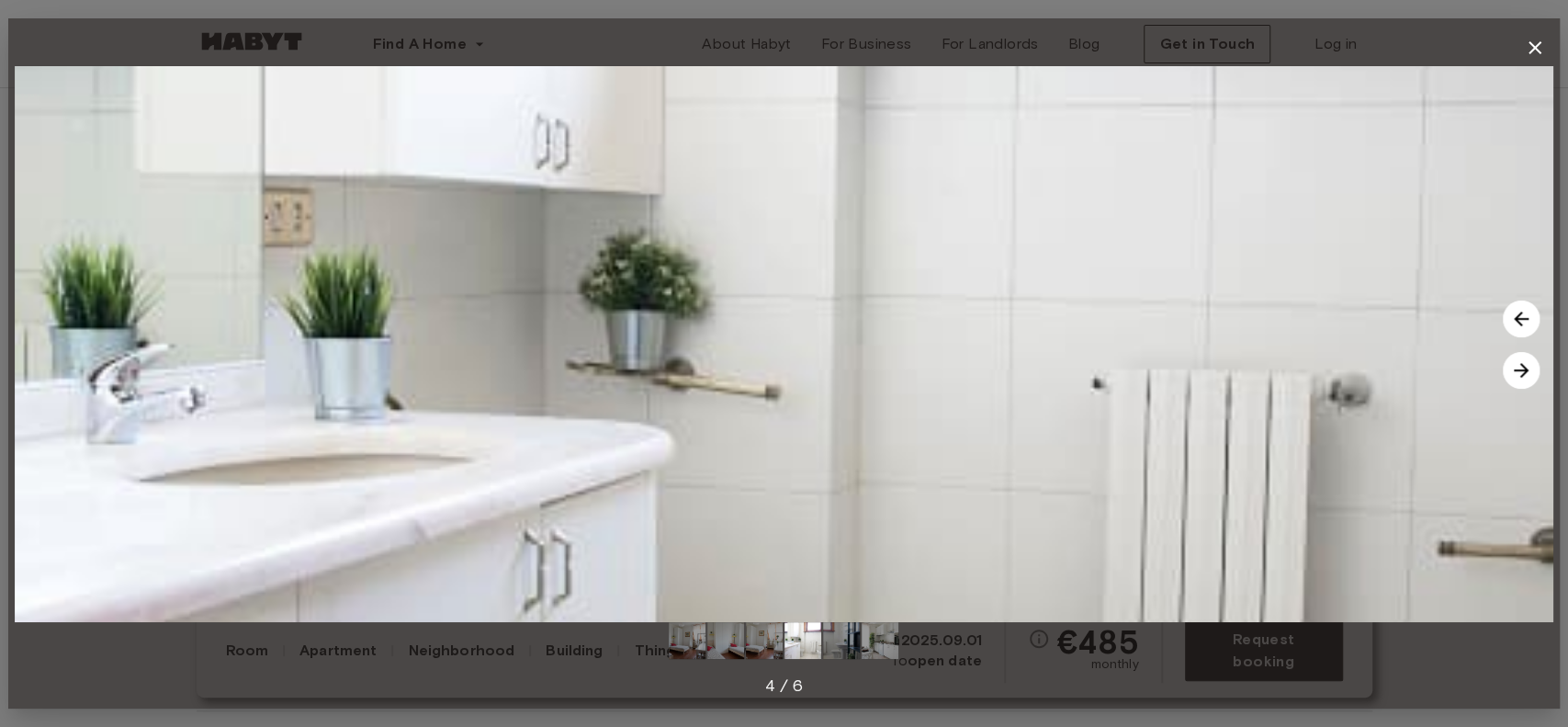 click at bounding box center (1521, 370) 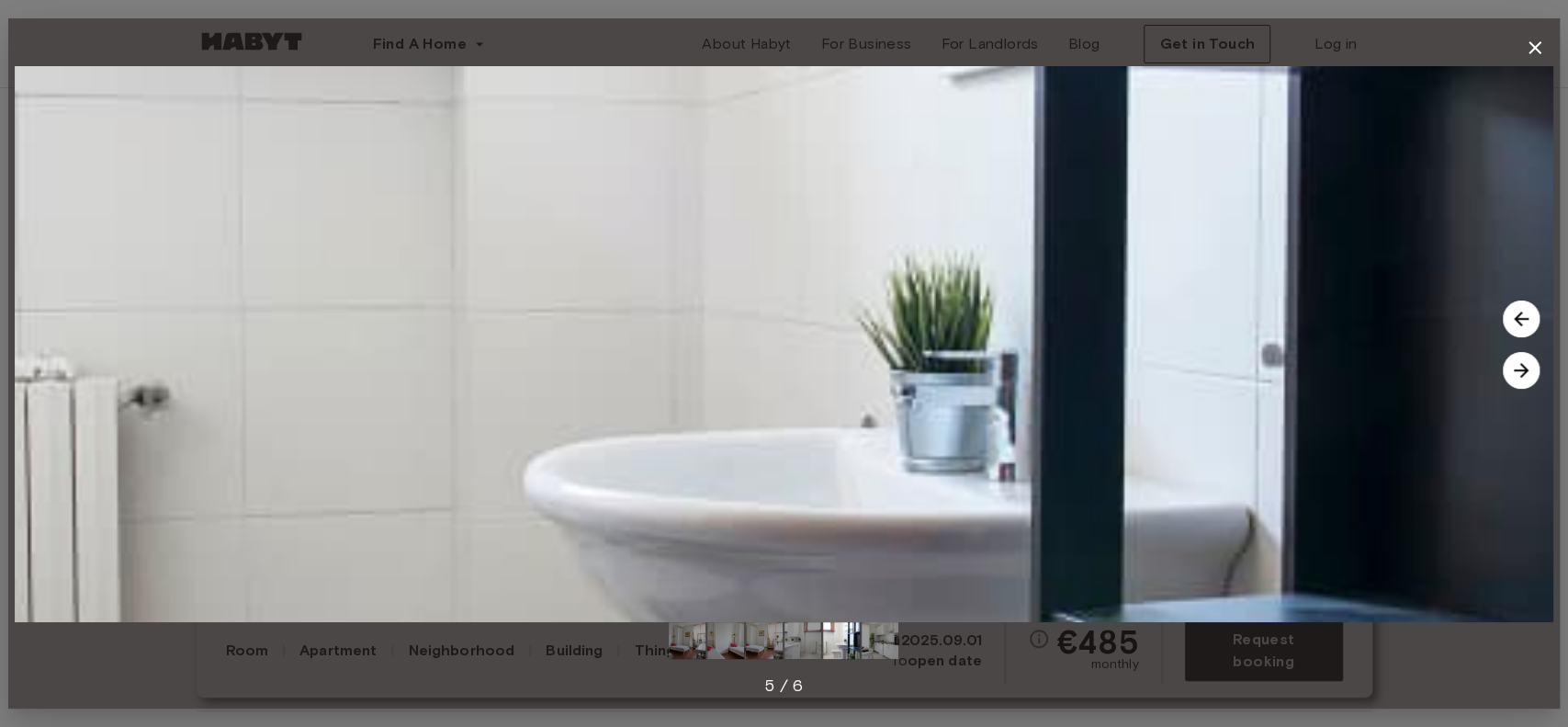 click at bounding box center (1521, 370) 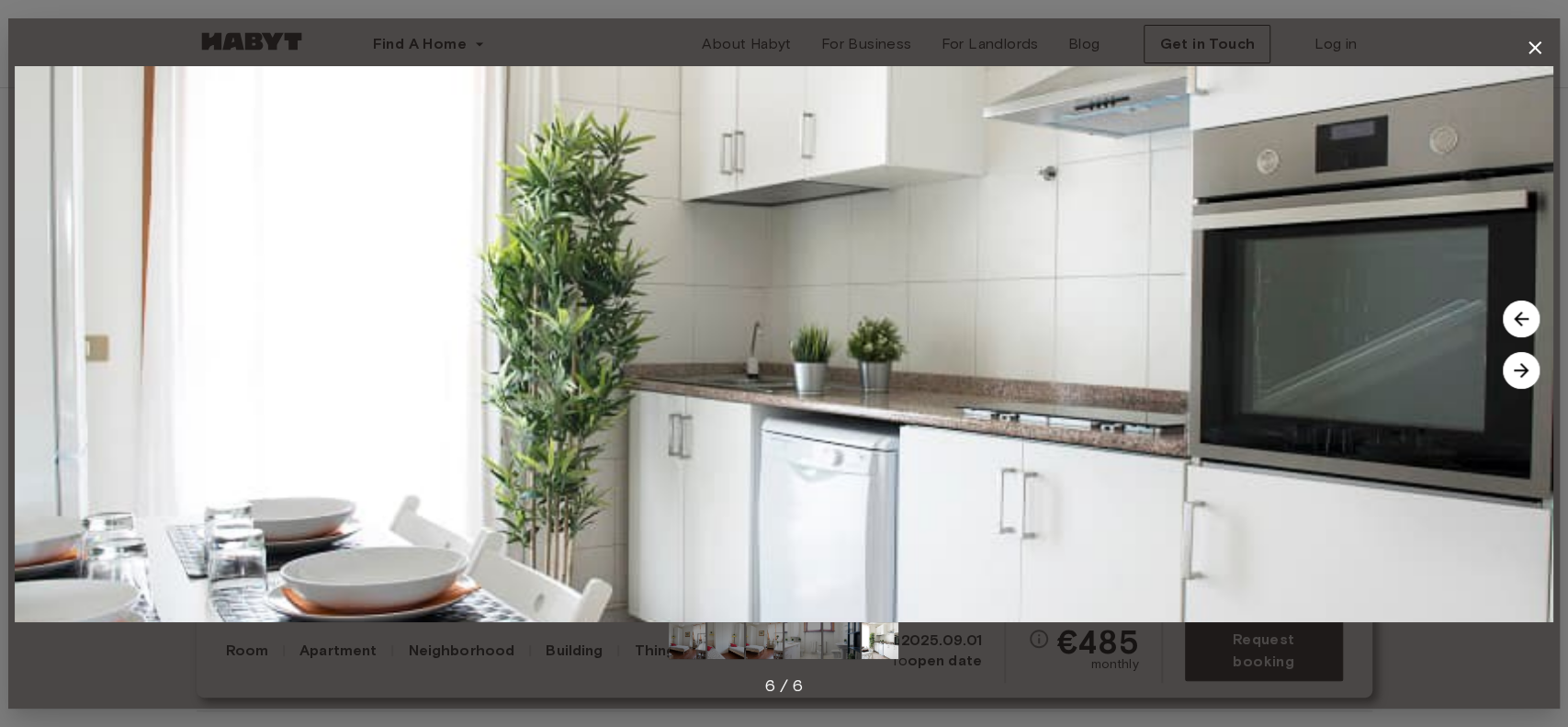click 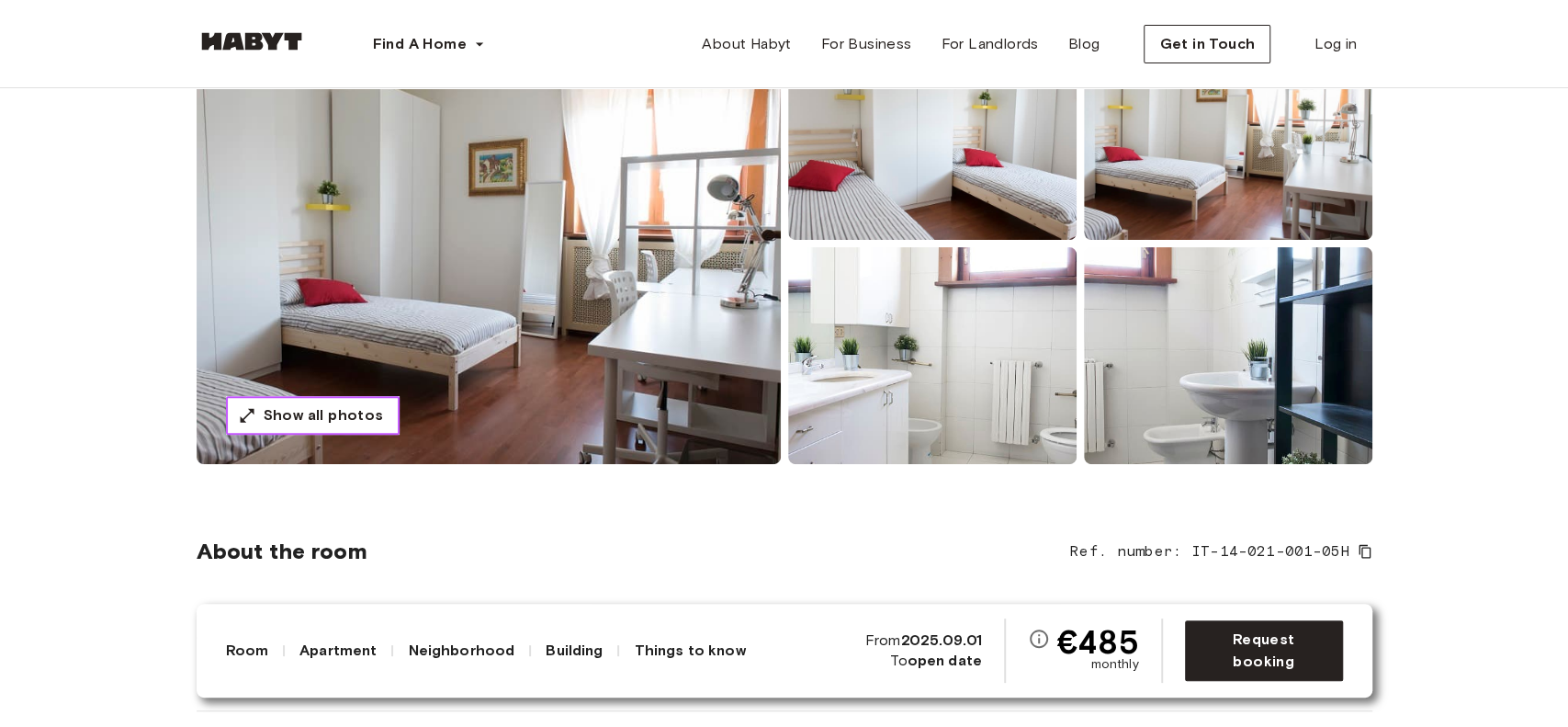 scroll, scrollTop: 398, scrollLeft: 0, axis: vertical 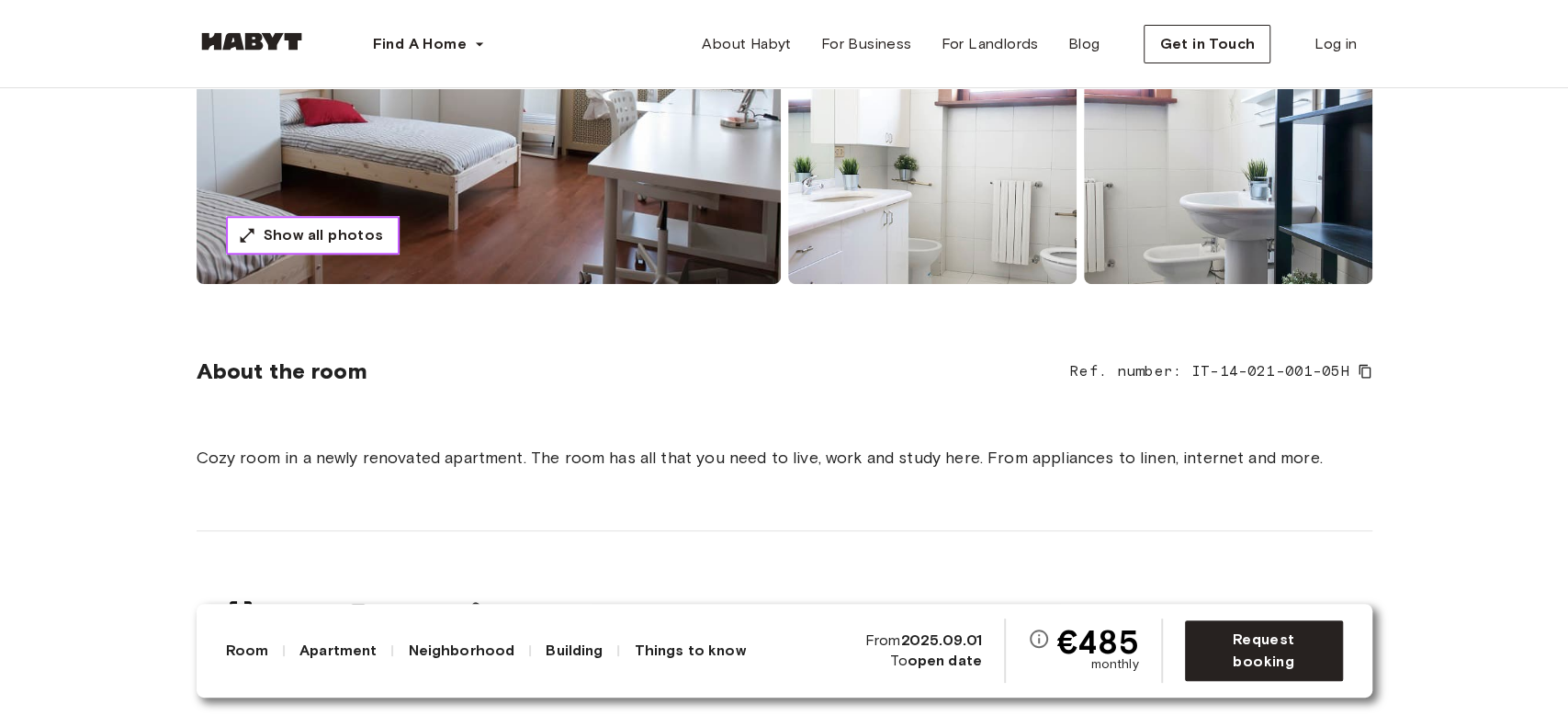 click on "Show all photos" at bounding box center (323, 235) 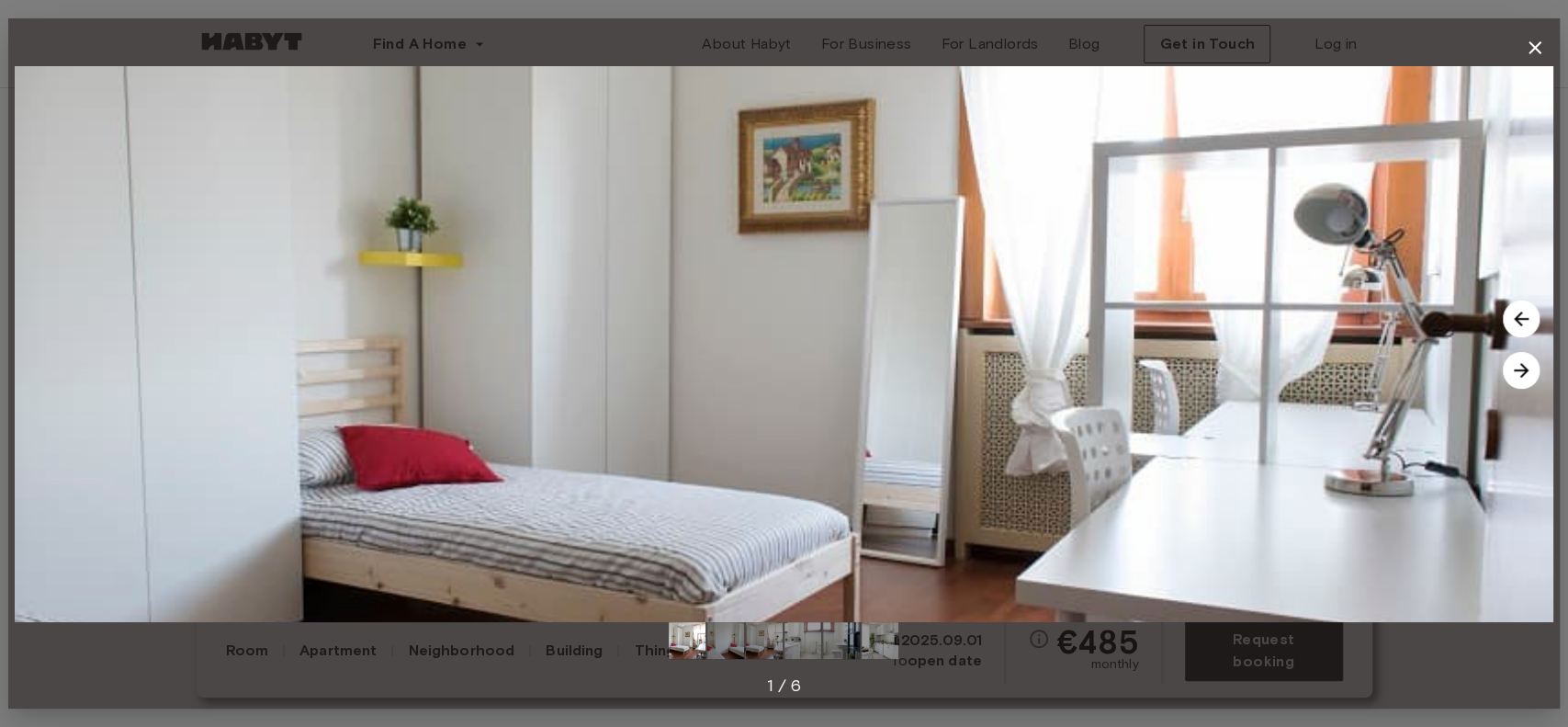 click at bounding box center [880, 641] 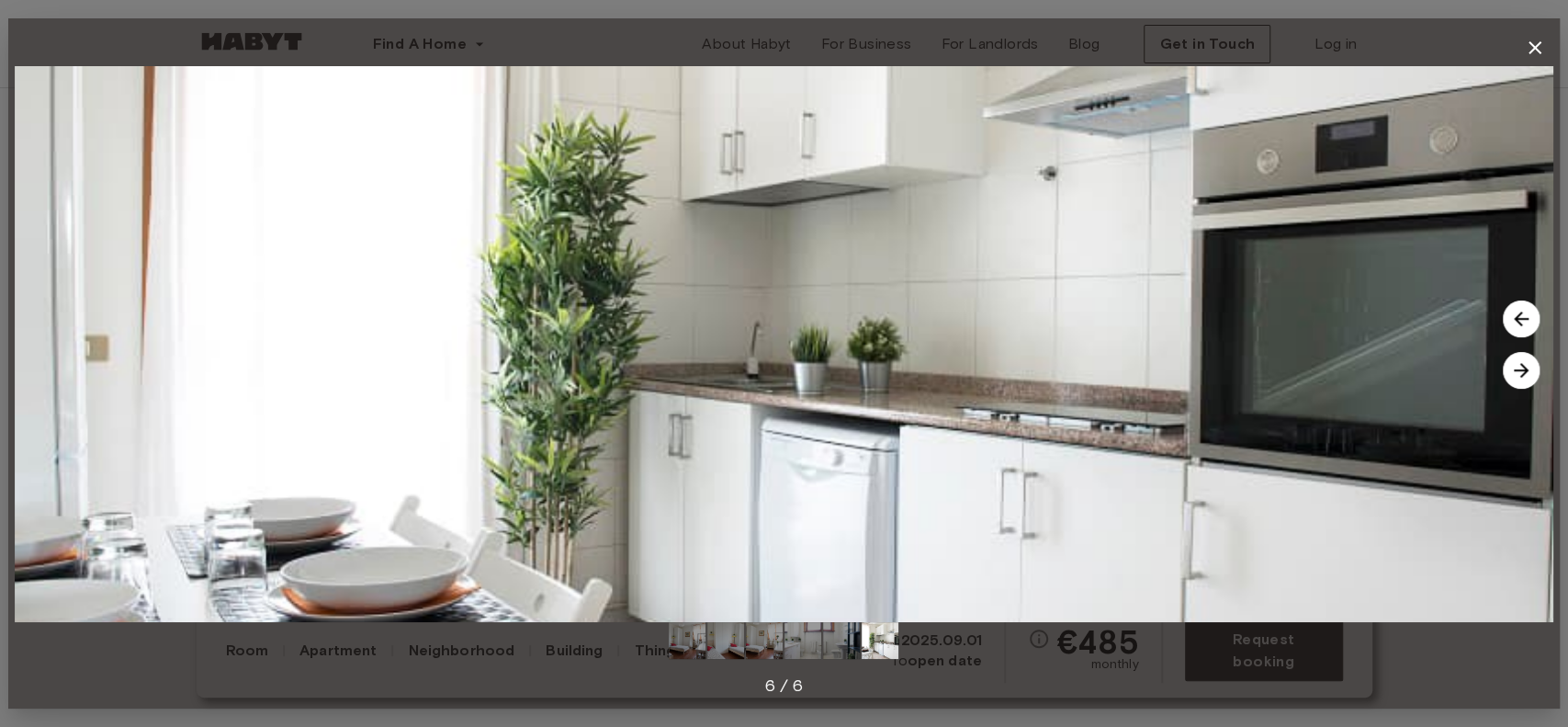 click 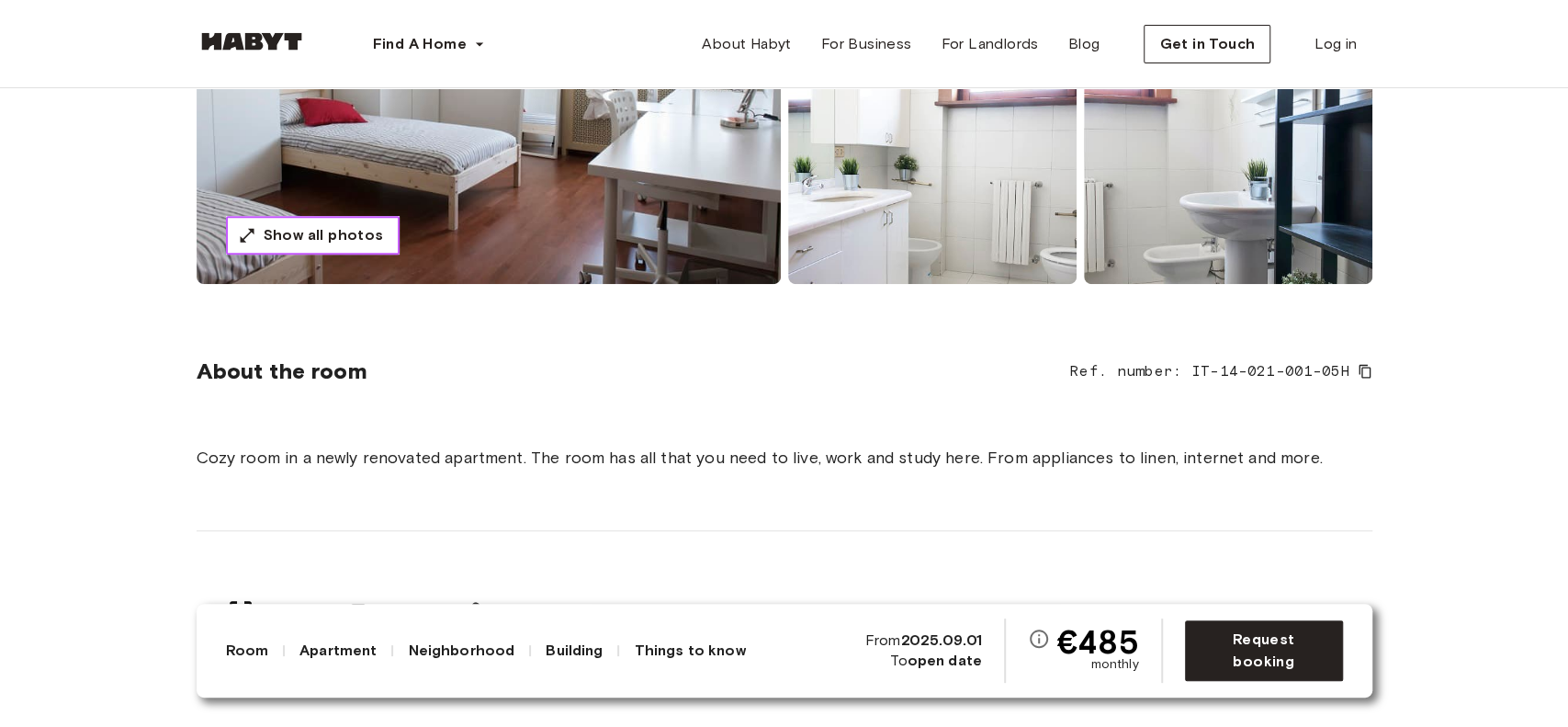 scroll, scrollTop: 0, scrollLeft: 0, axis: both 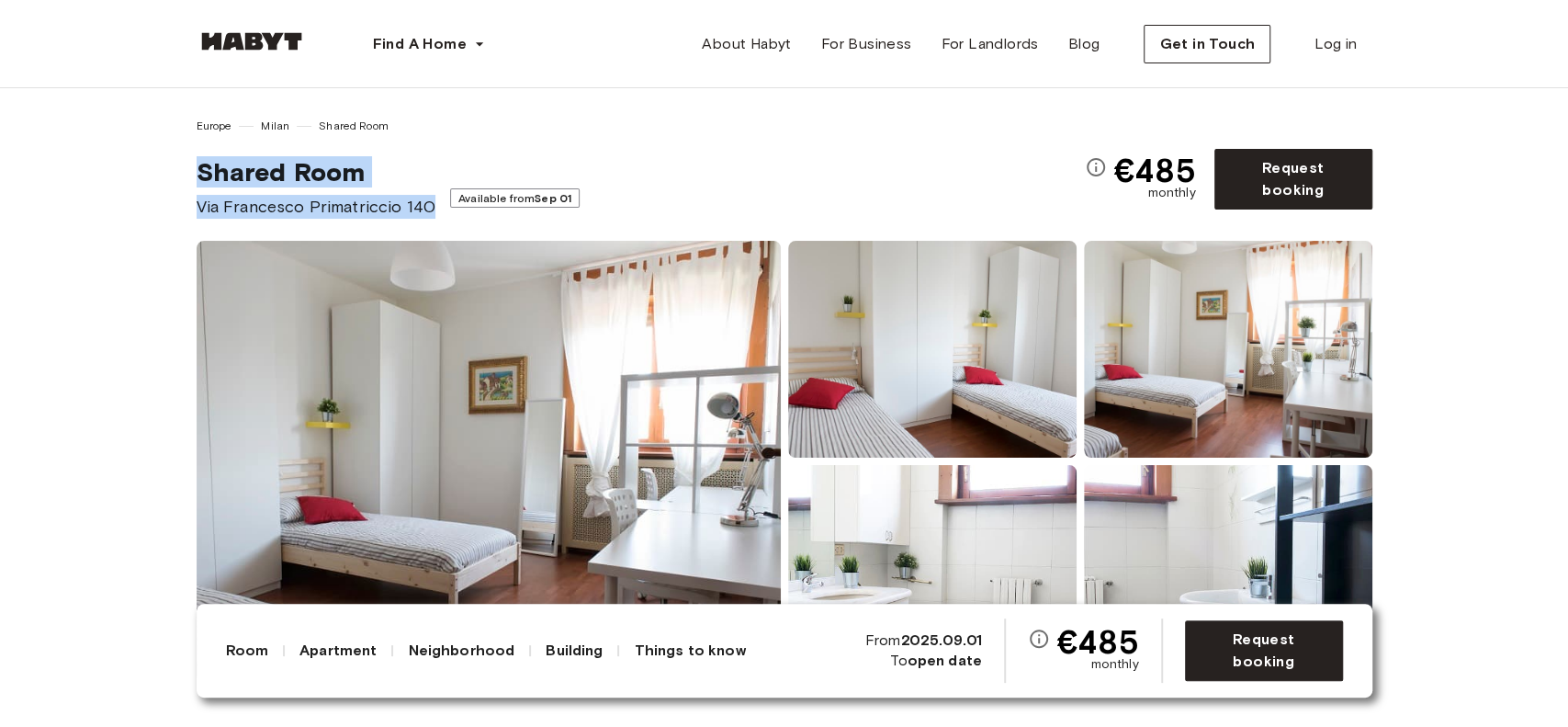 drag, startPoint x: 192, startPoint y: 165, endPoint x: 426, endPoint y: 213, distance: 238.87235 